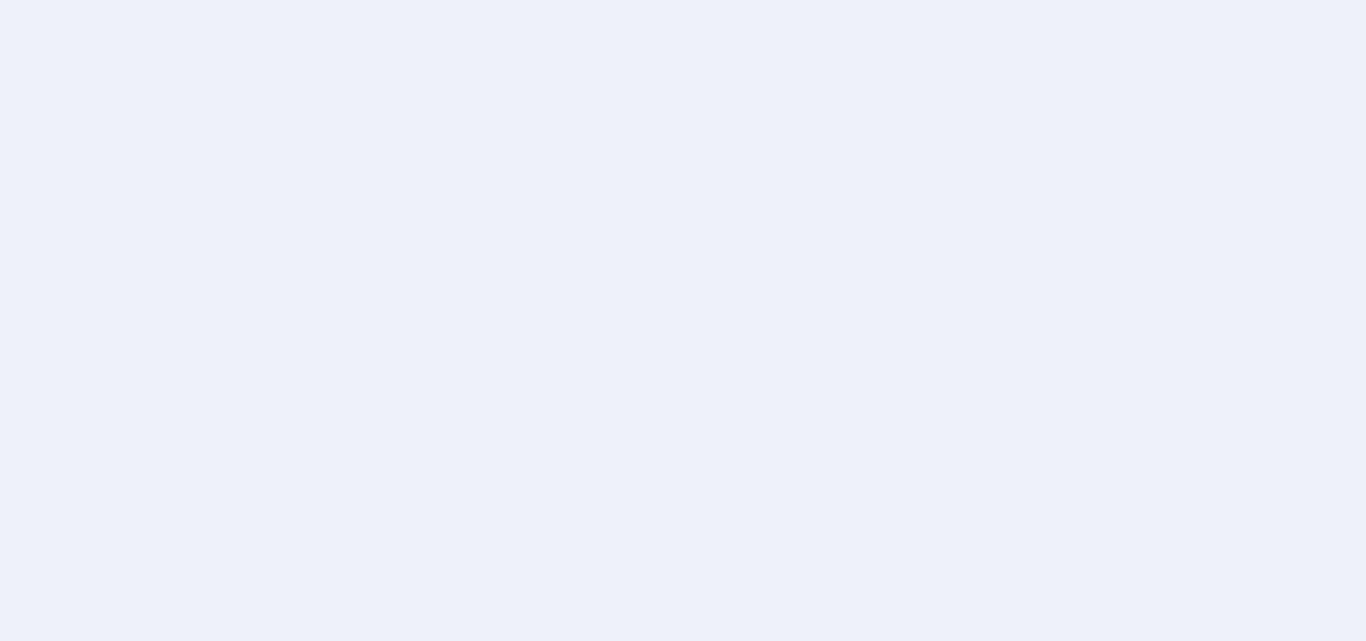 scroll, scrollTop: 0, scrollLeft: 0, axis: both 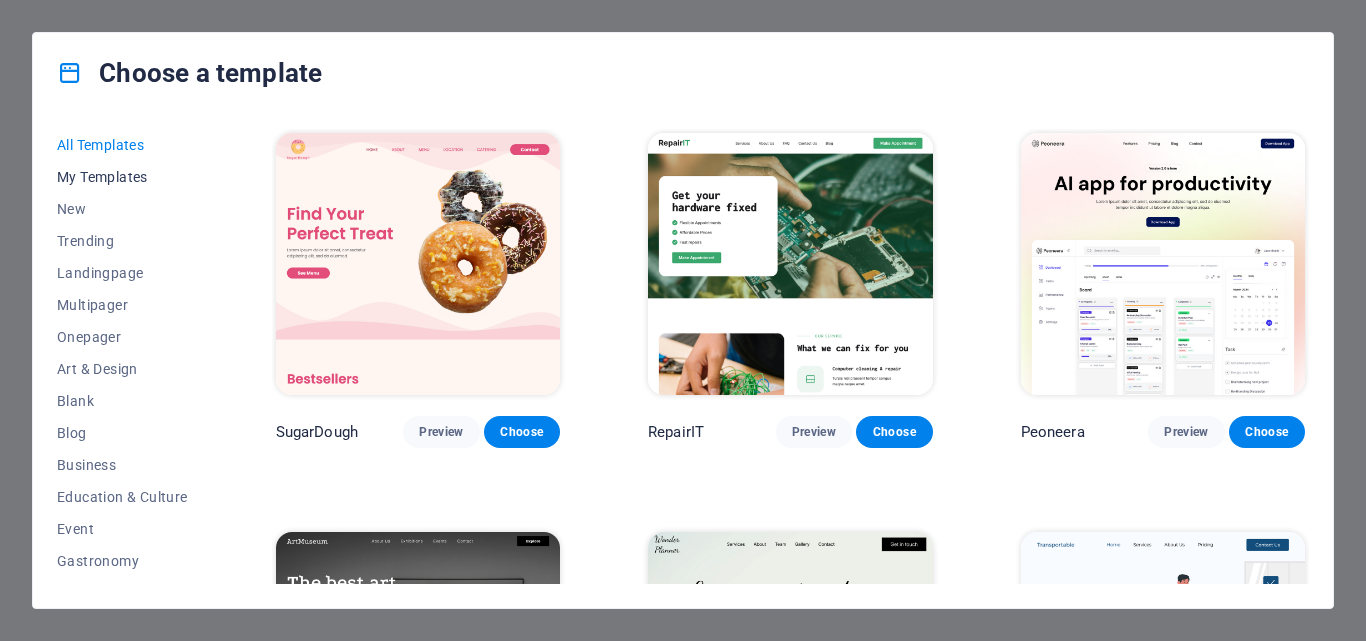 click on "My Templates" at bounding box center (122, 177) 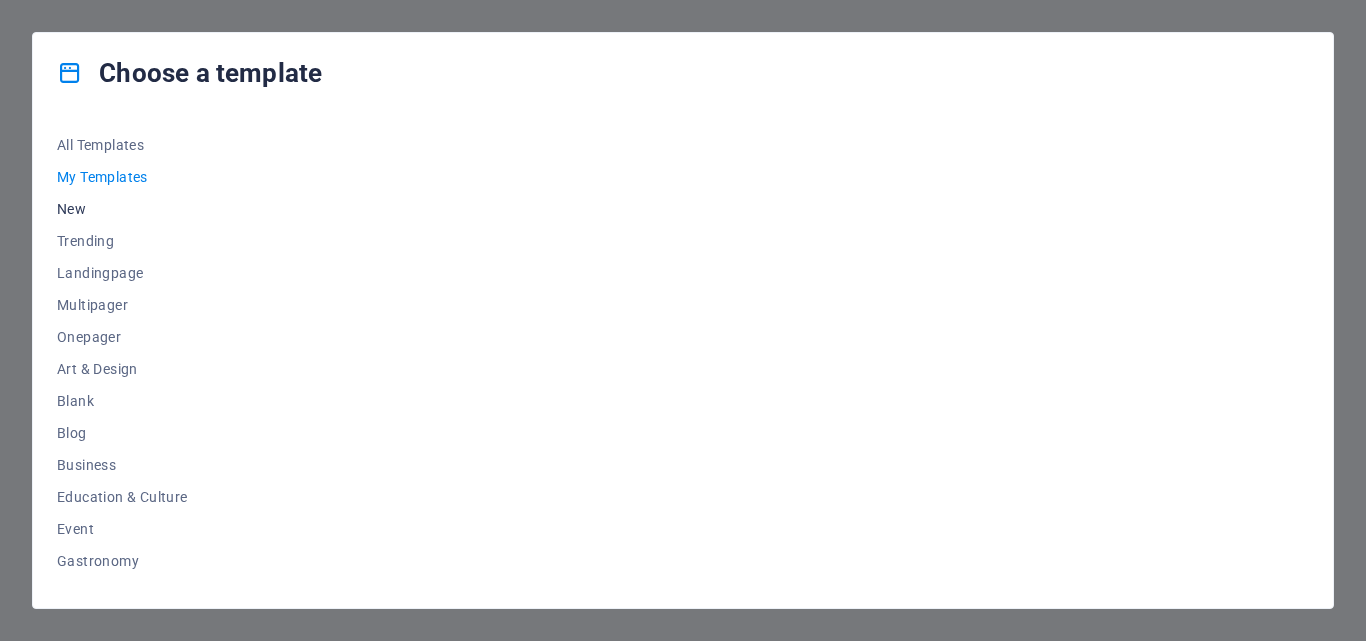 click on "New" at bounding box center (122, 209) 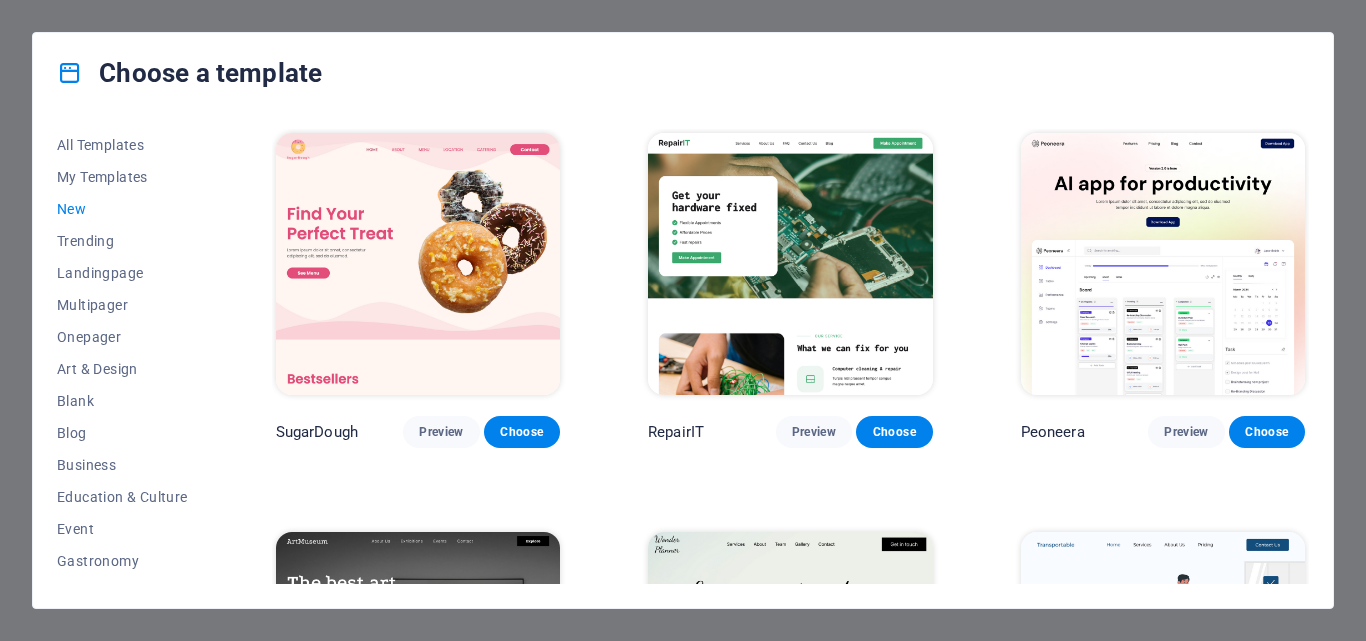 drag, startPoint x: 210, startPoint y: 194, endPoint x: 214, endPoint y: 269, distance: 75.10659 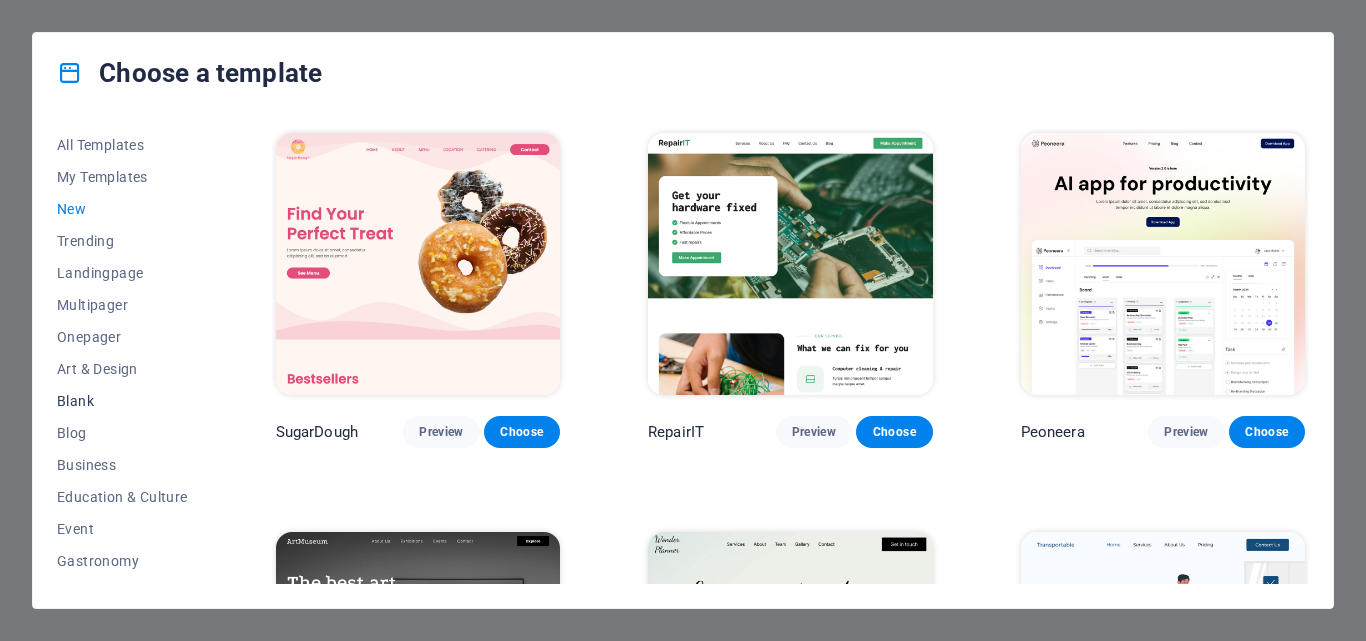 click on "Blank" at bounding box center (122, 401) 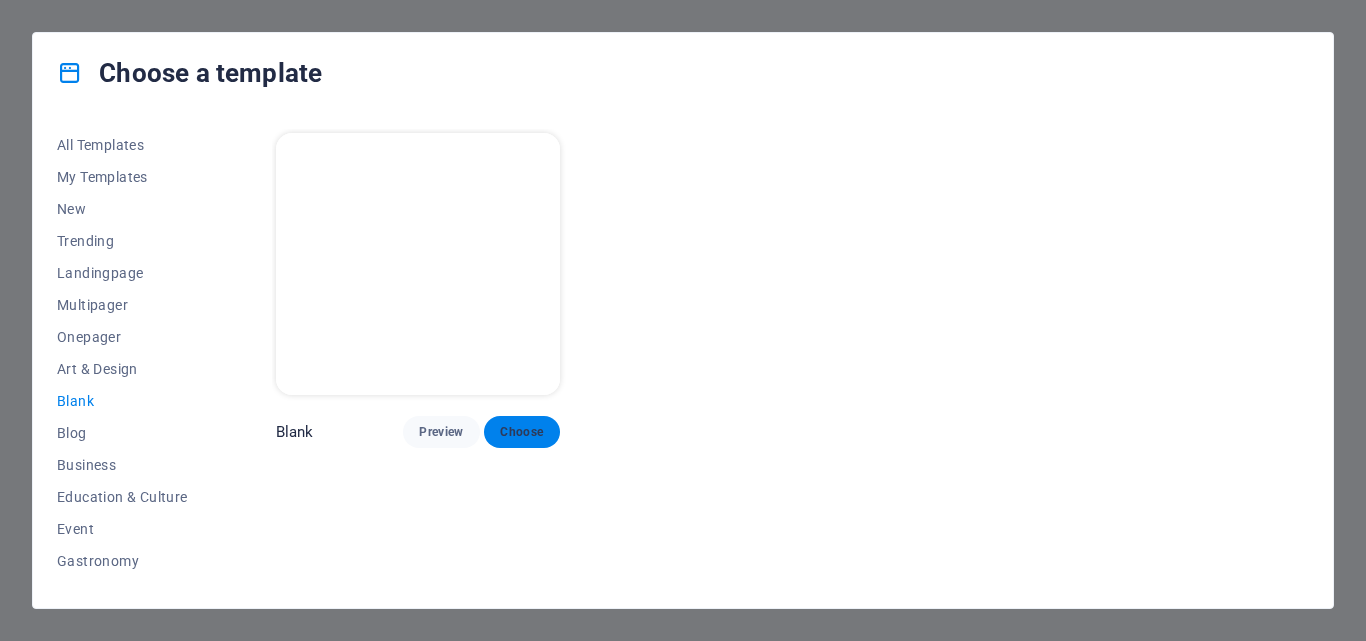 click on "Choose" at bounding box center (522, 432) 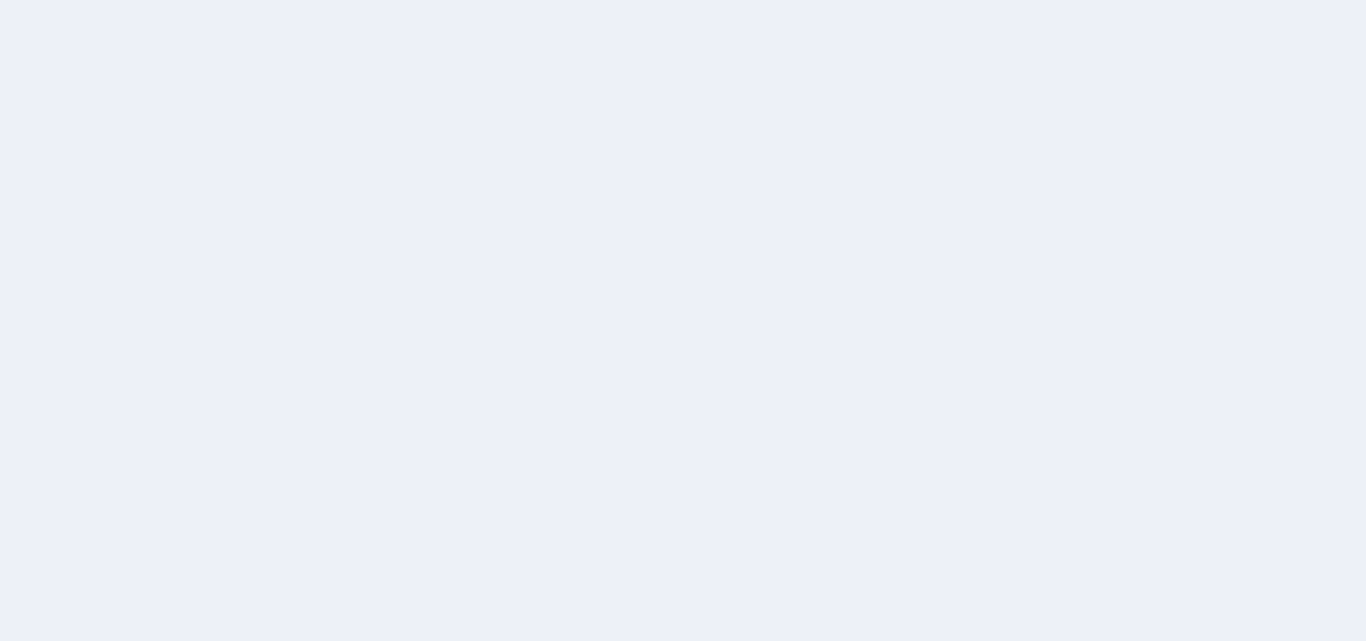 scroll, scrollTop: 0, scrollLeft: 0, axis: both 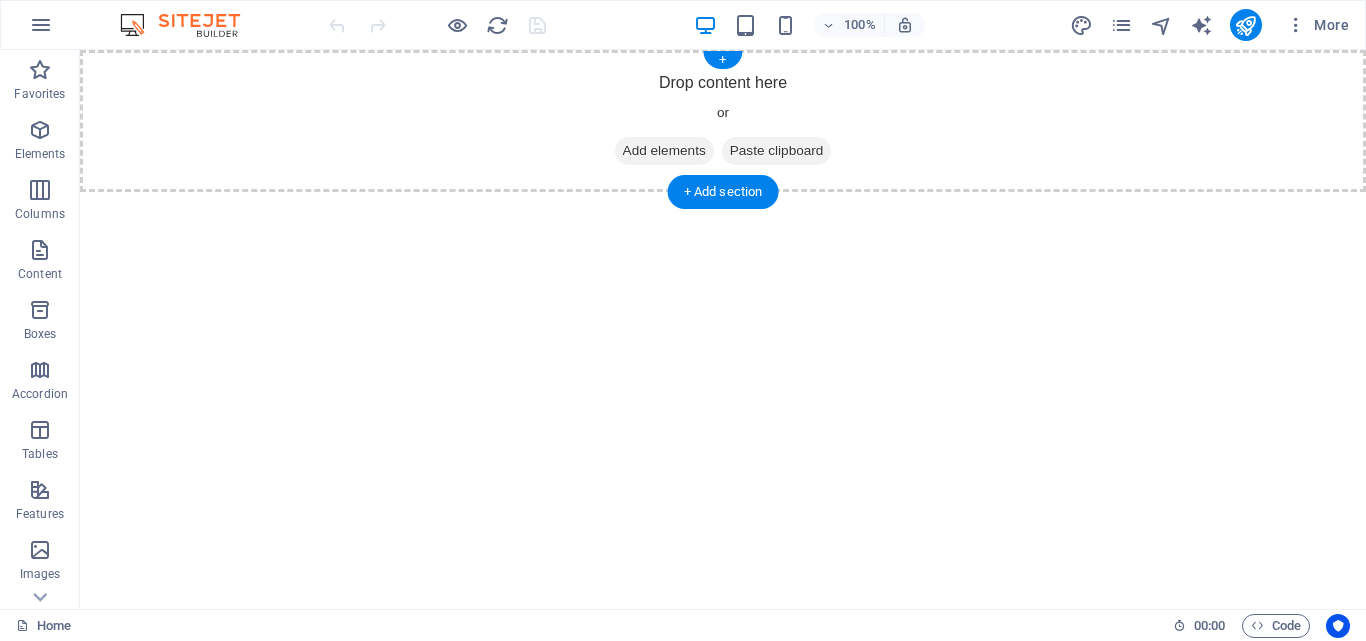 click on "Add elements" at bounding box center [664, 151] 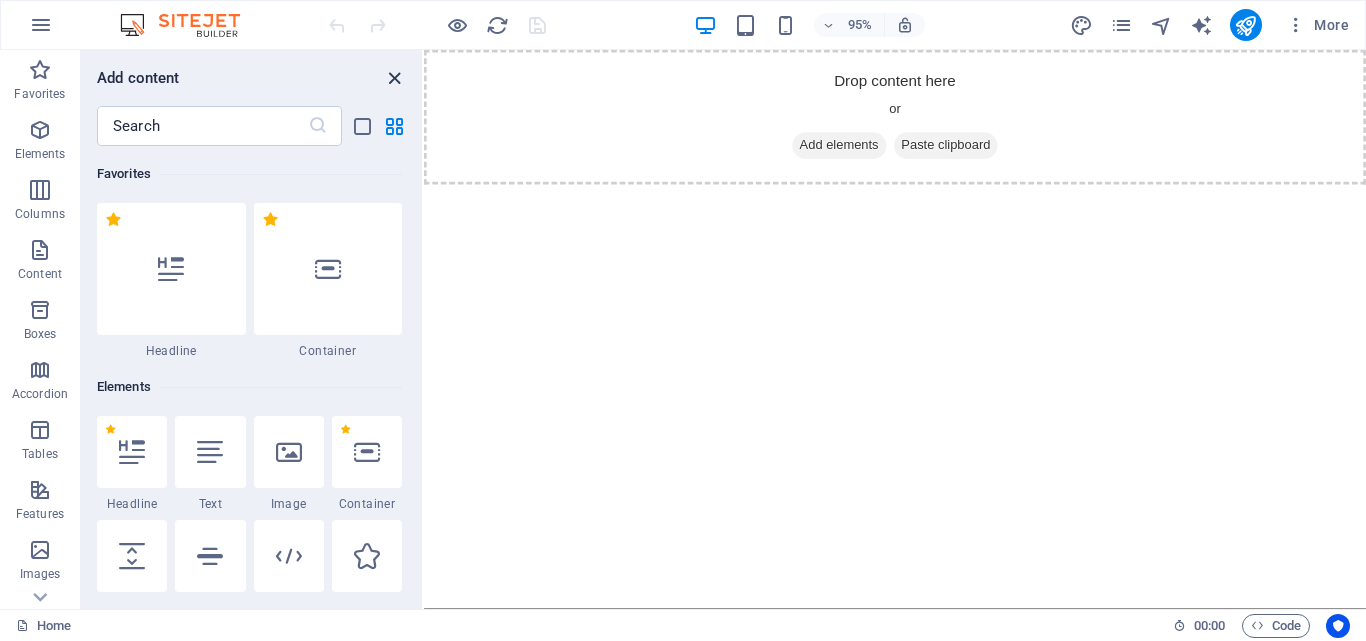click at bounding box center [394, 78] 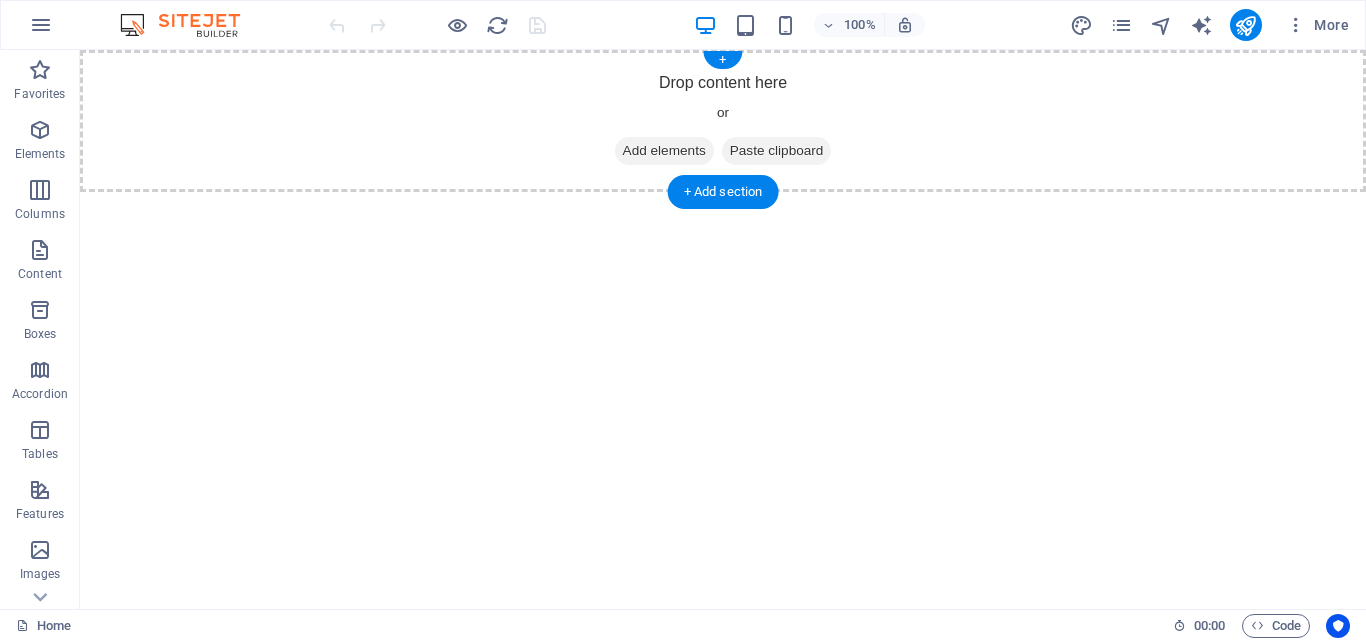 click on "Paste clipboard" at bounding box center (777, 151) 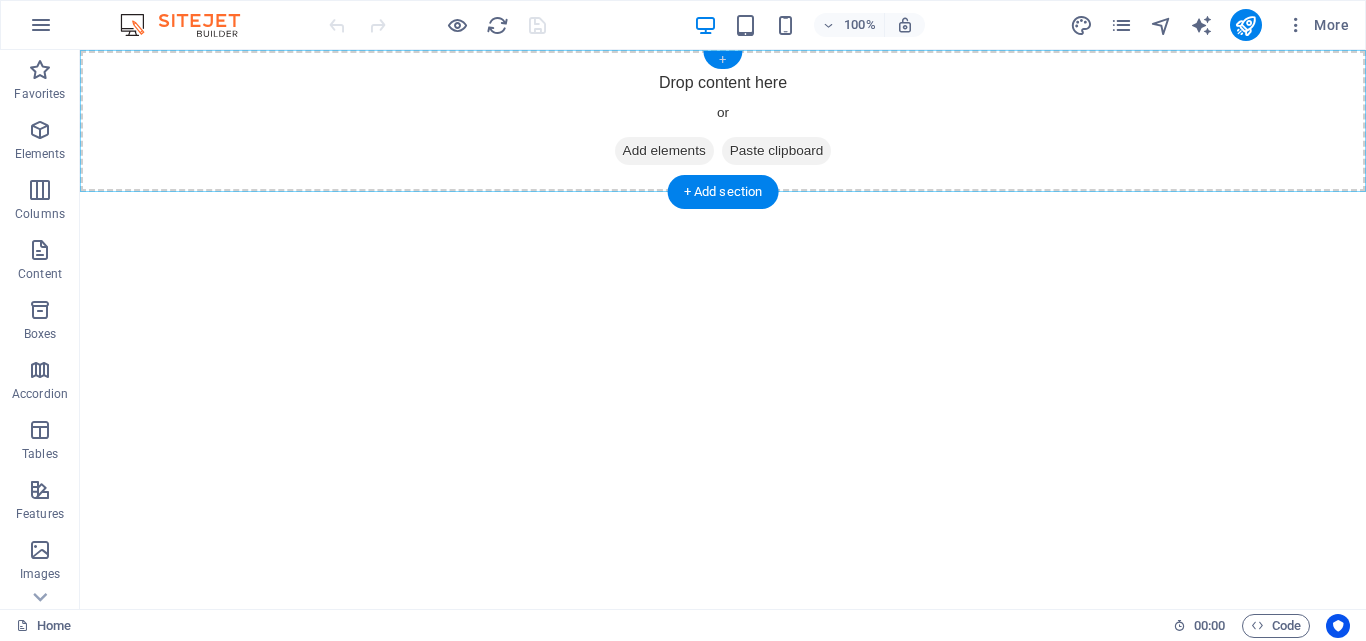 click on "+" at bounding box center (722, 60) 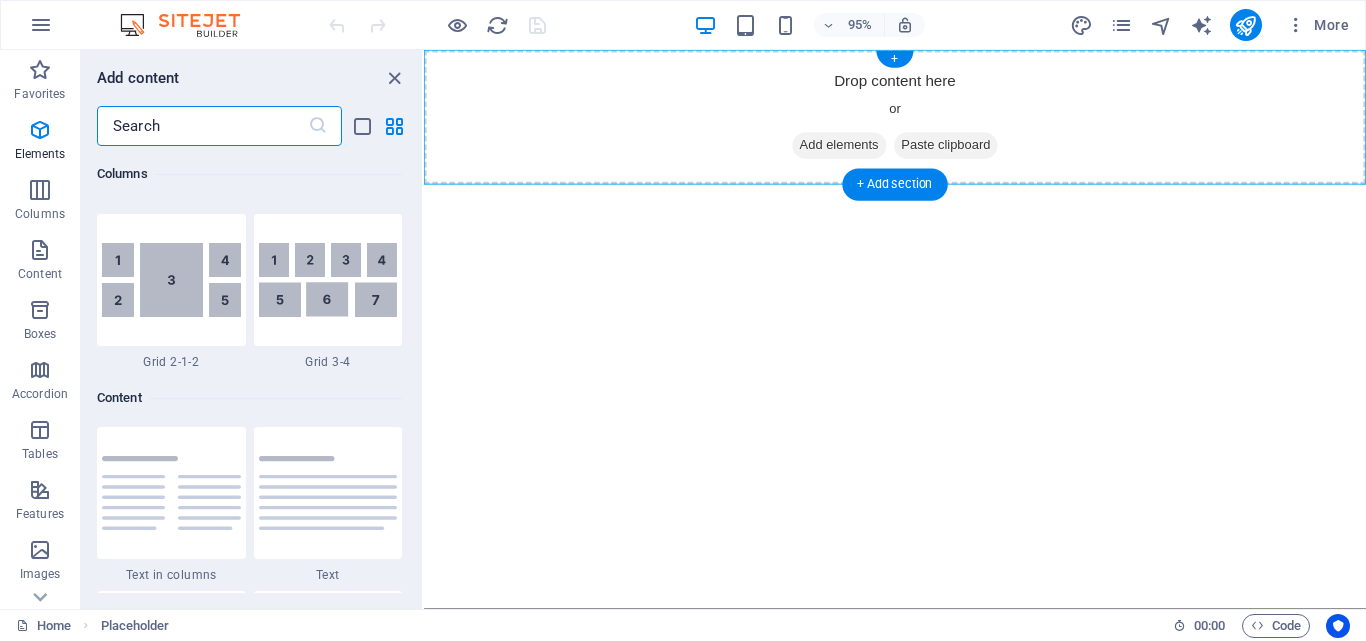 scroll, scrollTop: 3499, scrollLeft: 0, axis: vertical 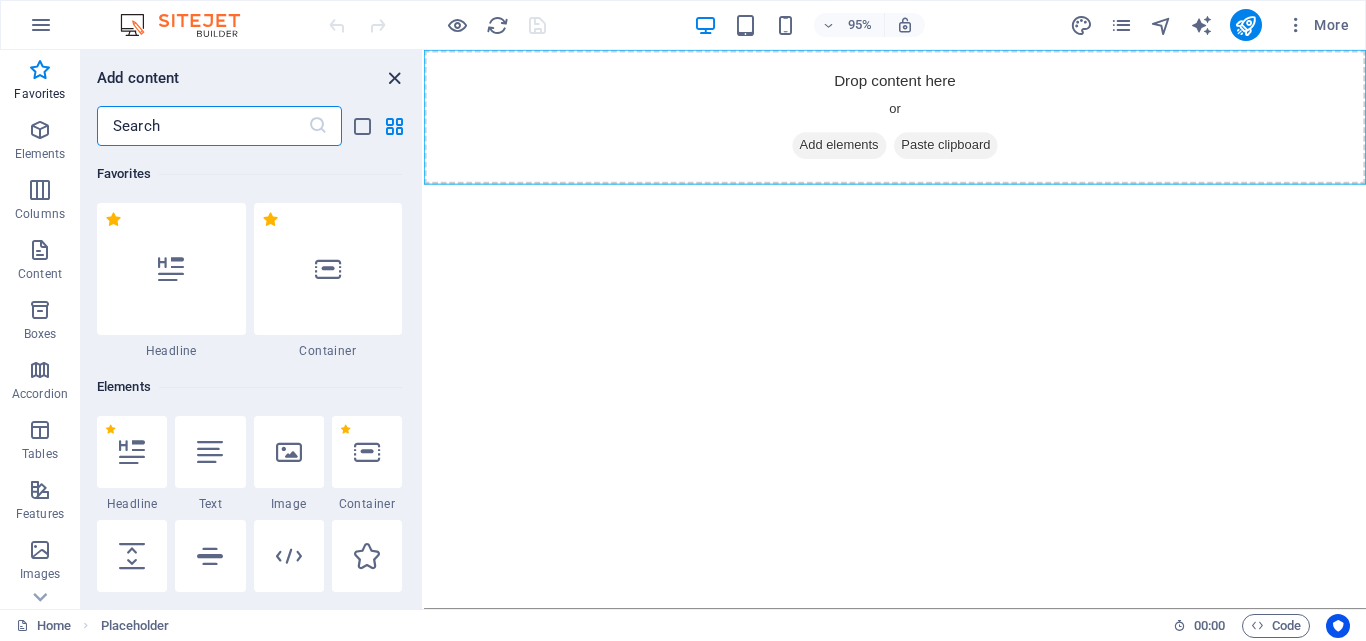 click at bounding box center (394, 78) 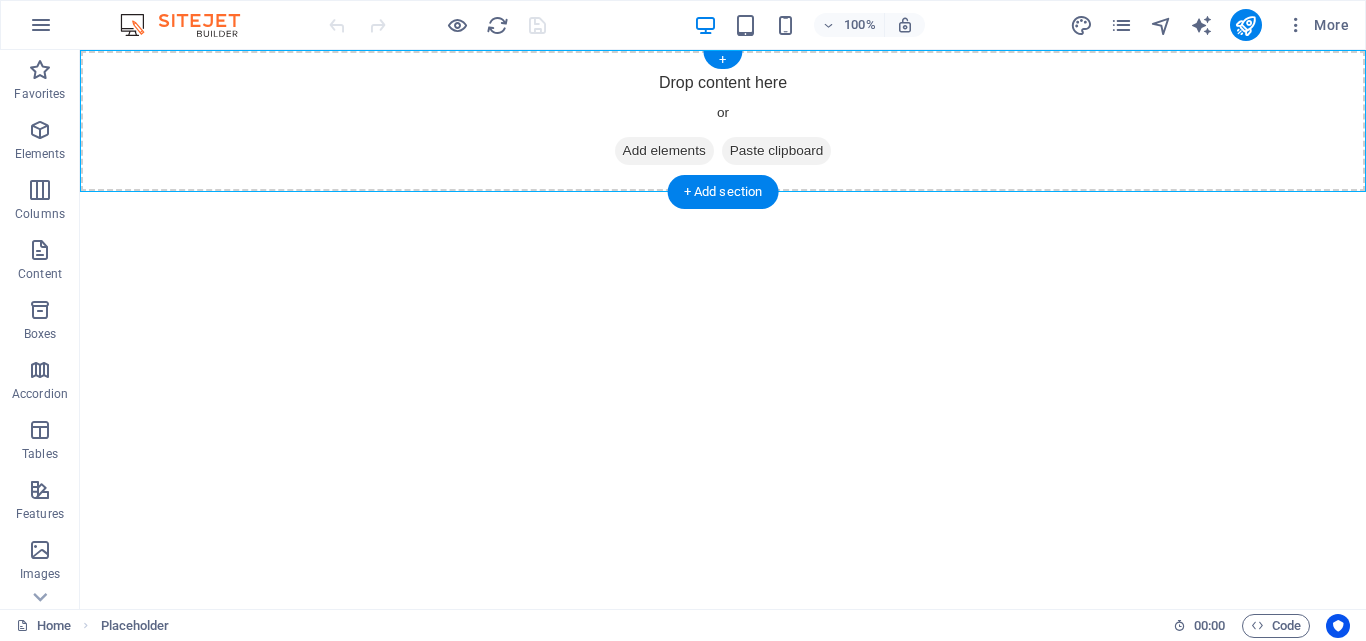 click on "Paste clipboard" at bounding box center (777, 151) 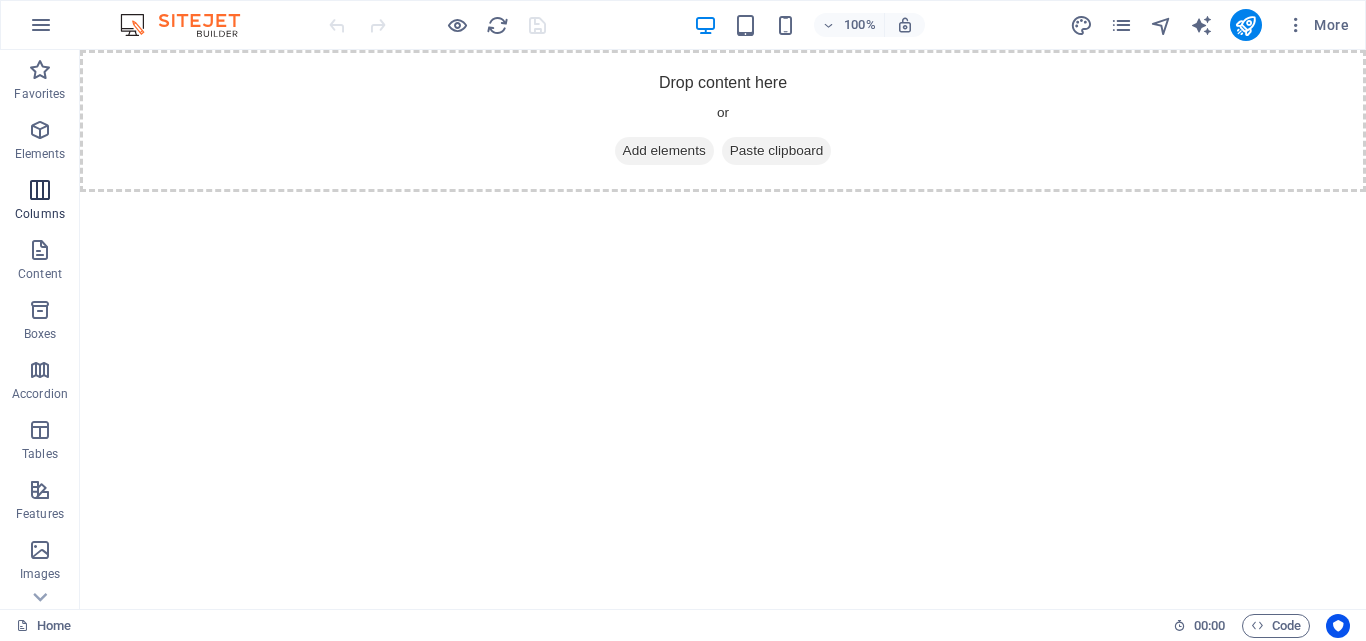 click on "Columns" at bounding box center [40, 214] 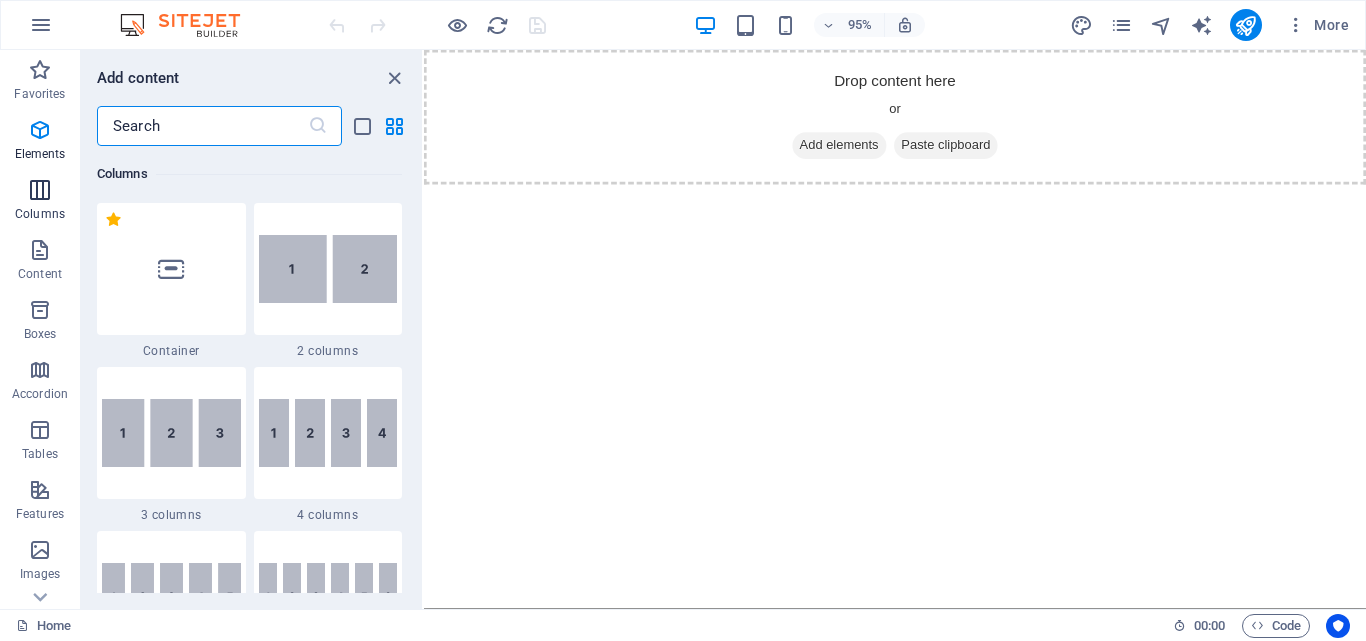 scroll, scrollTop: 990, scrollLeft: 0, axis: vertical 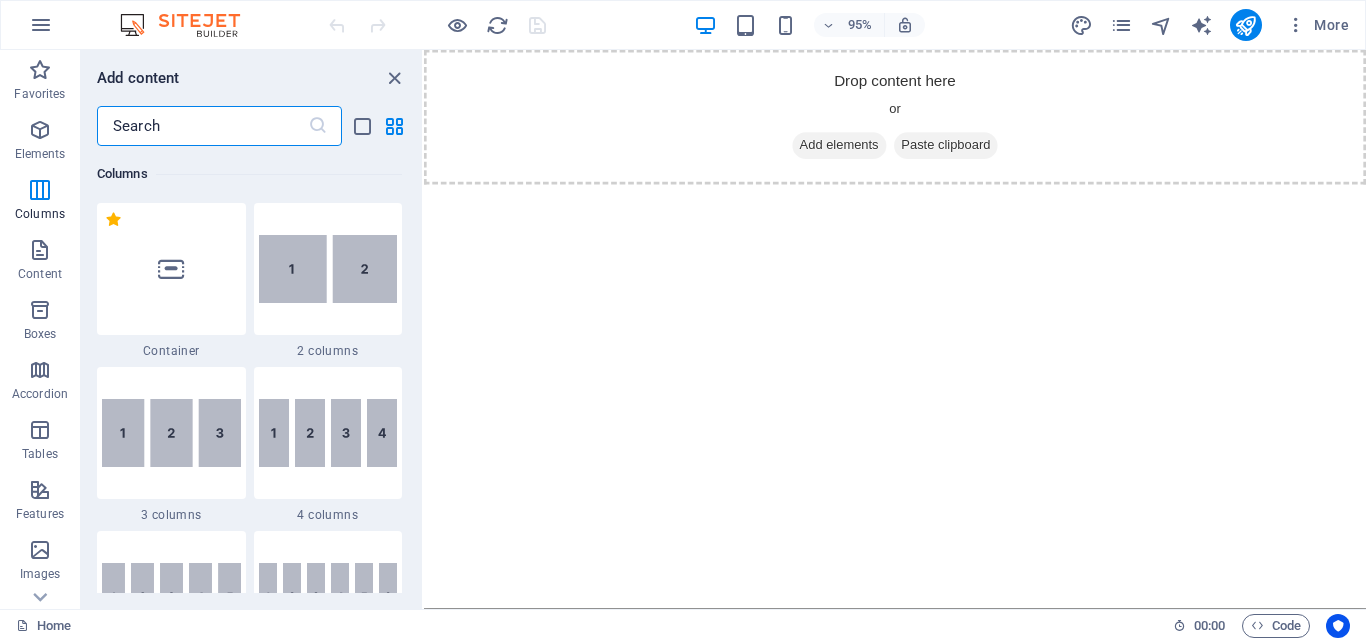 click on "Skip to main content
Drop content here or  Add elements  Paste clipboard" at bounding box center (920, 121) 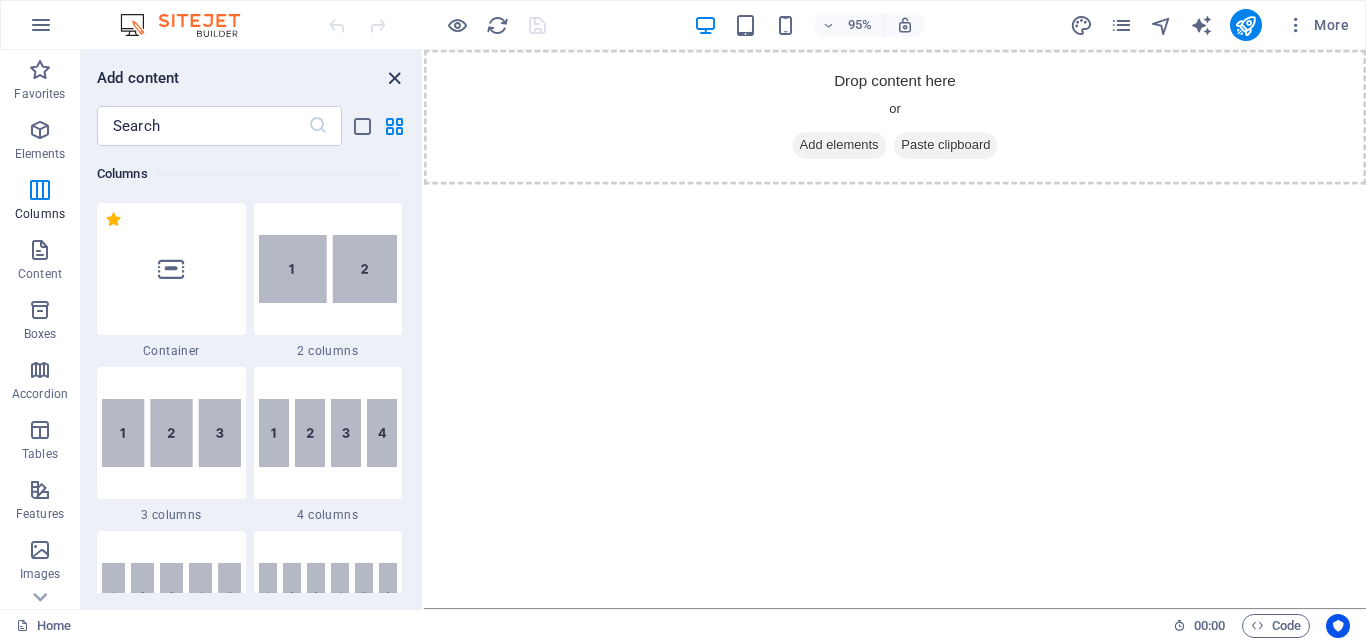 click at bounding box center [394, 78] 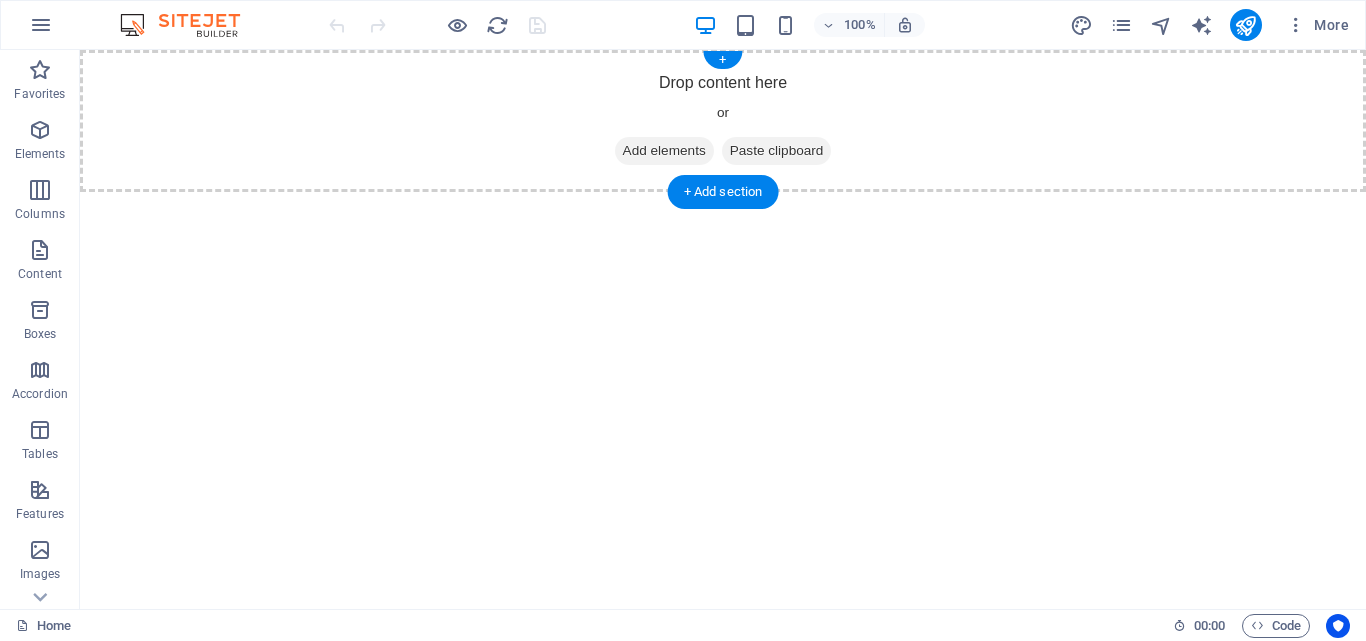 click on "Add elements" at bounding box center [664, 151] 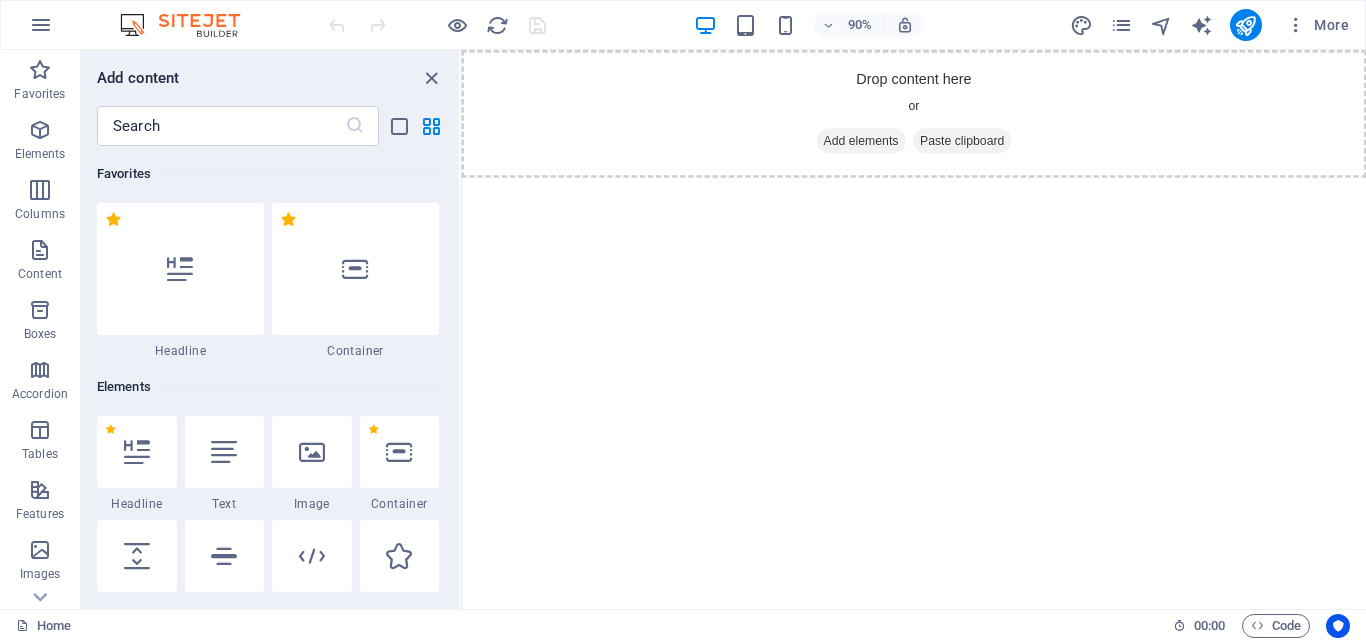 drag, startPoint x: 422, startPoint y: 154, endPoint x: 461, endPoint y: 155, distance: 39.012817 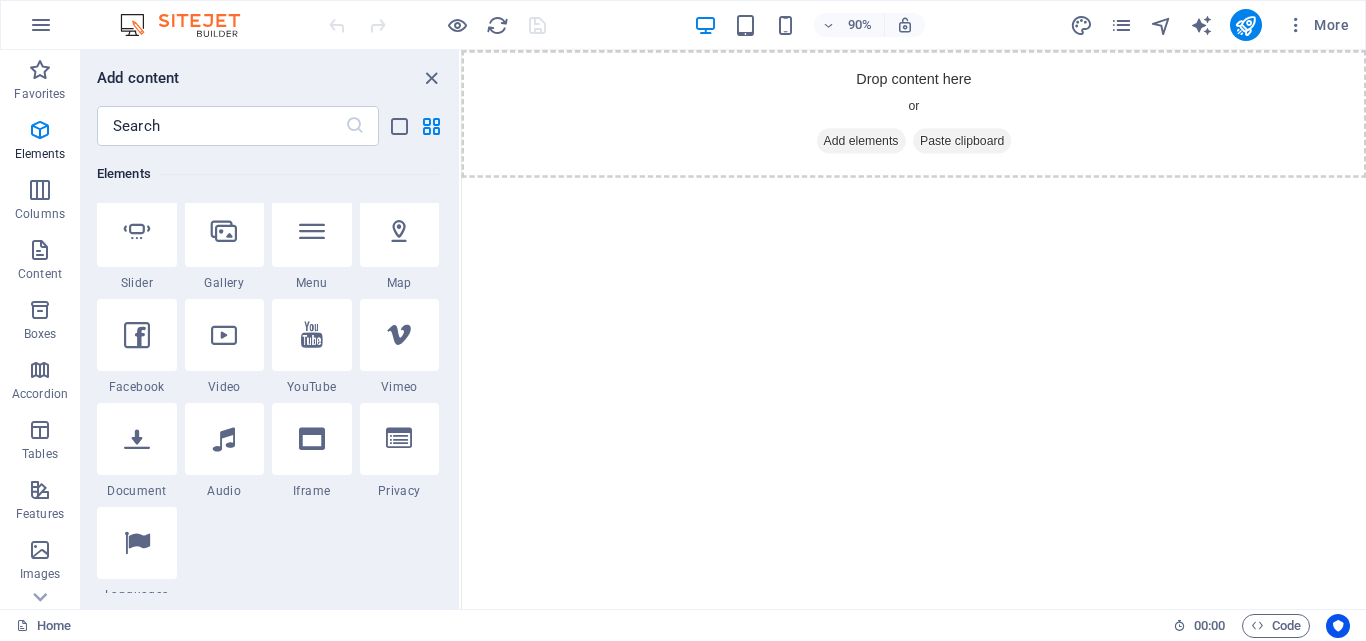 scroll, scrollTop: 622, scrollLeft: 0, axis: vertical 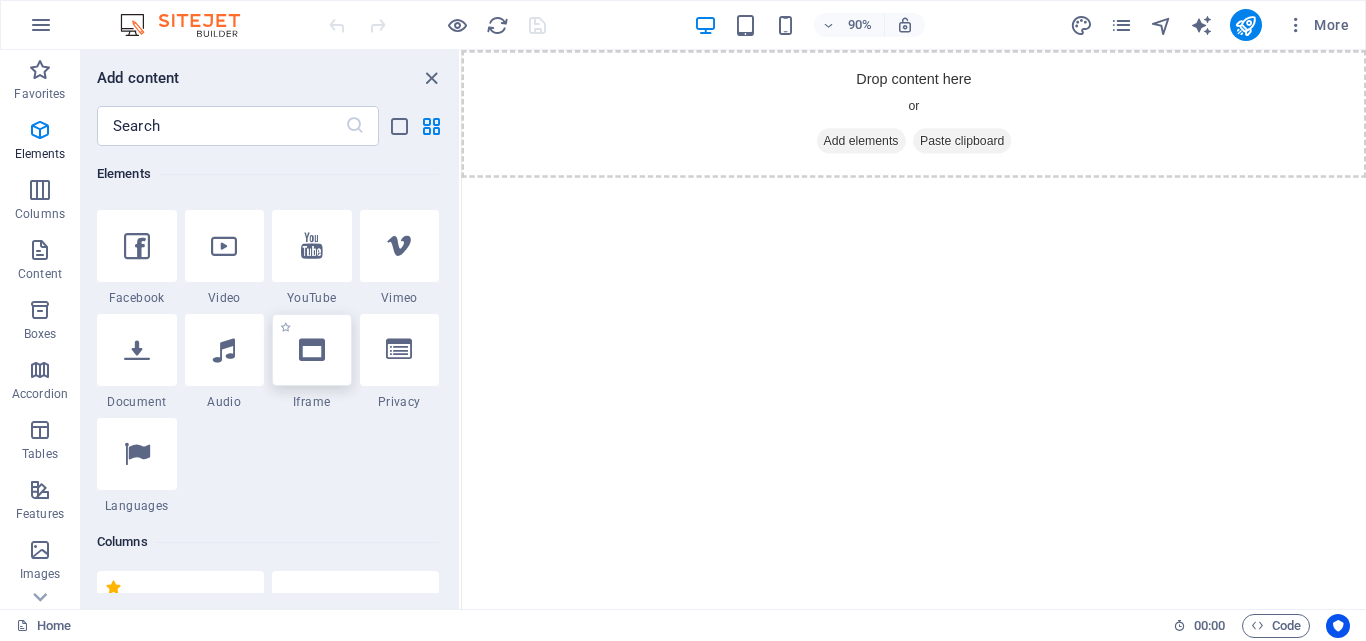 click at bounding box center (312, 350) 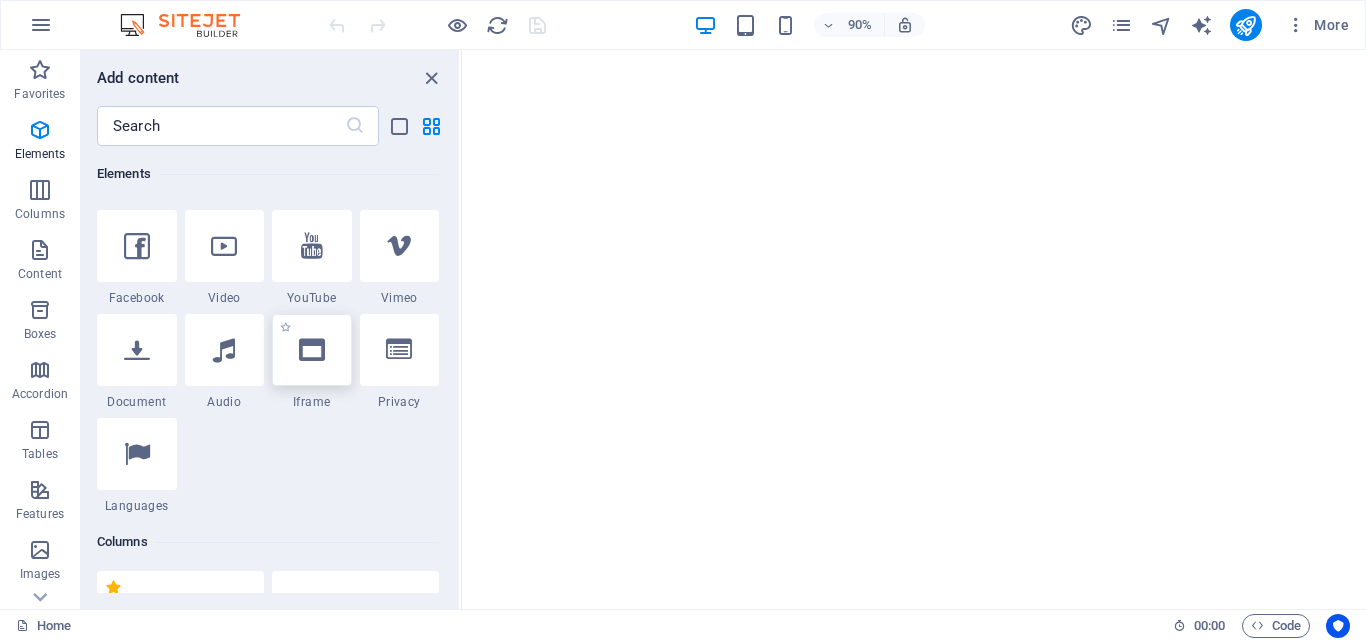 select on "%" 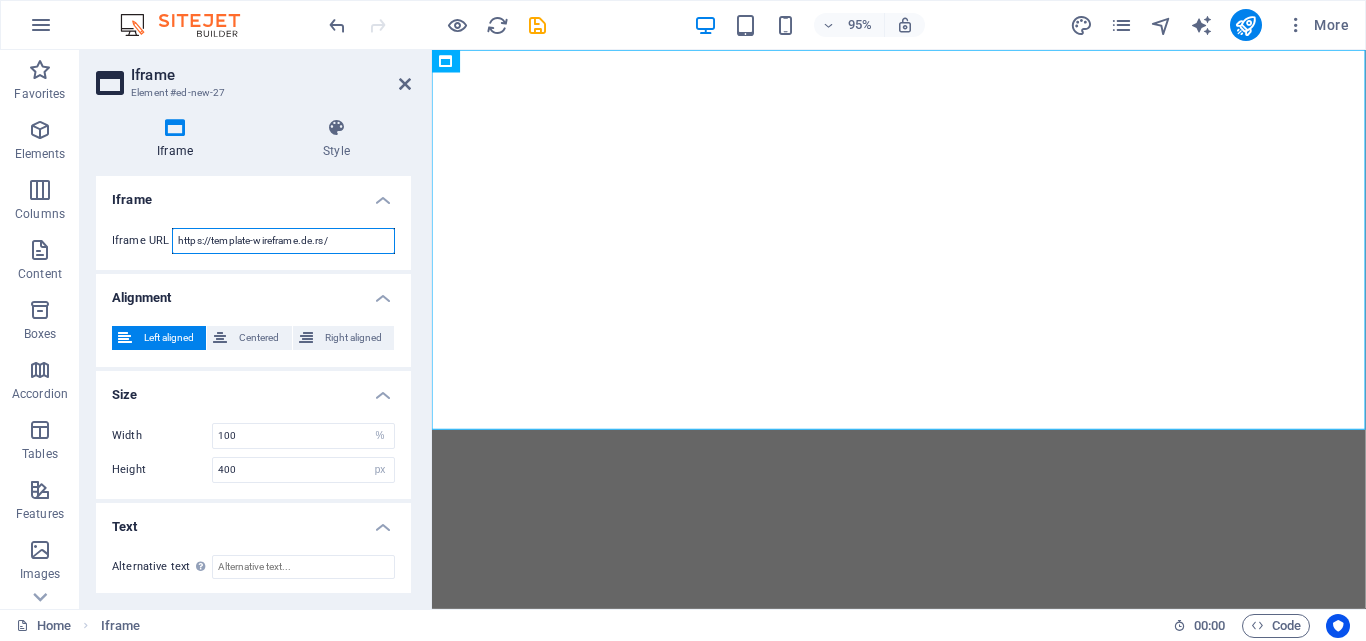 click on "https://template-wireframe.de.rs/" at bounding box center [283, 241] 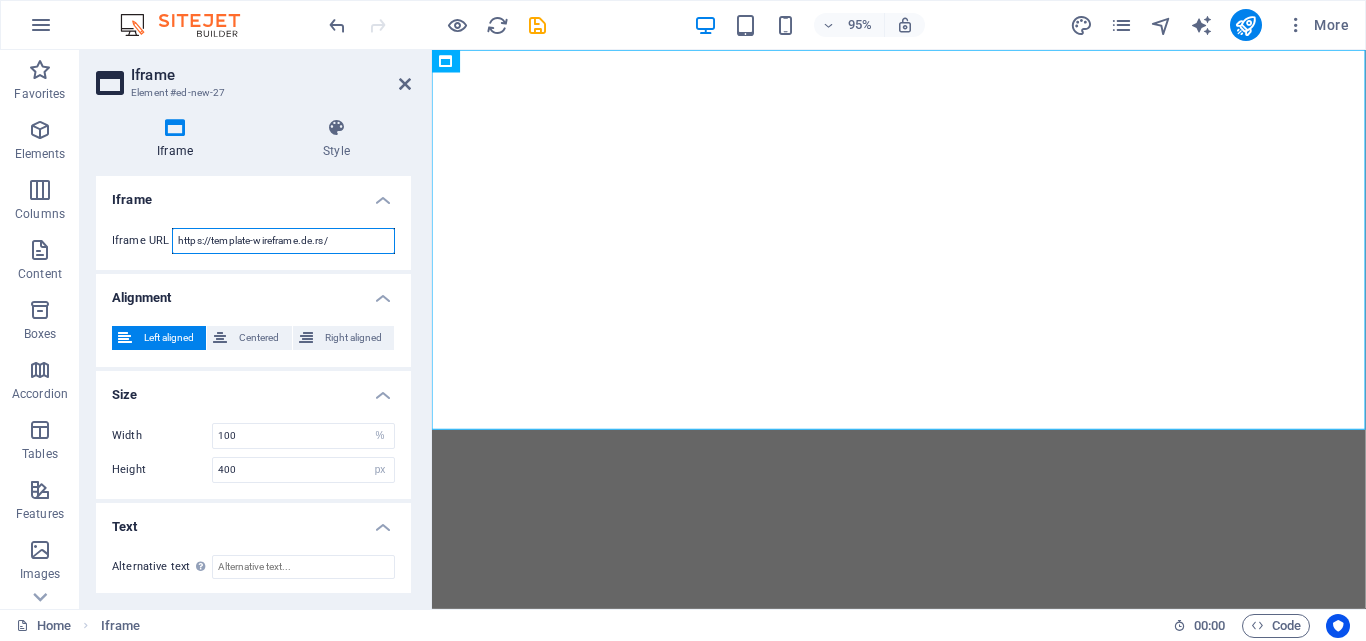 paste on "://ourskgroup.com" 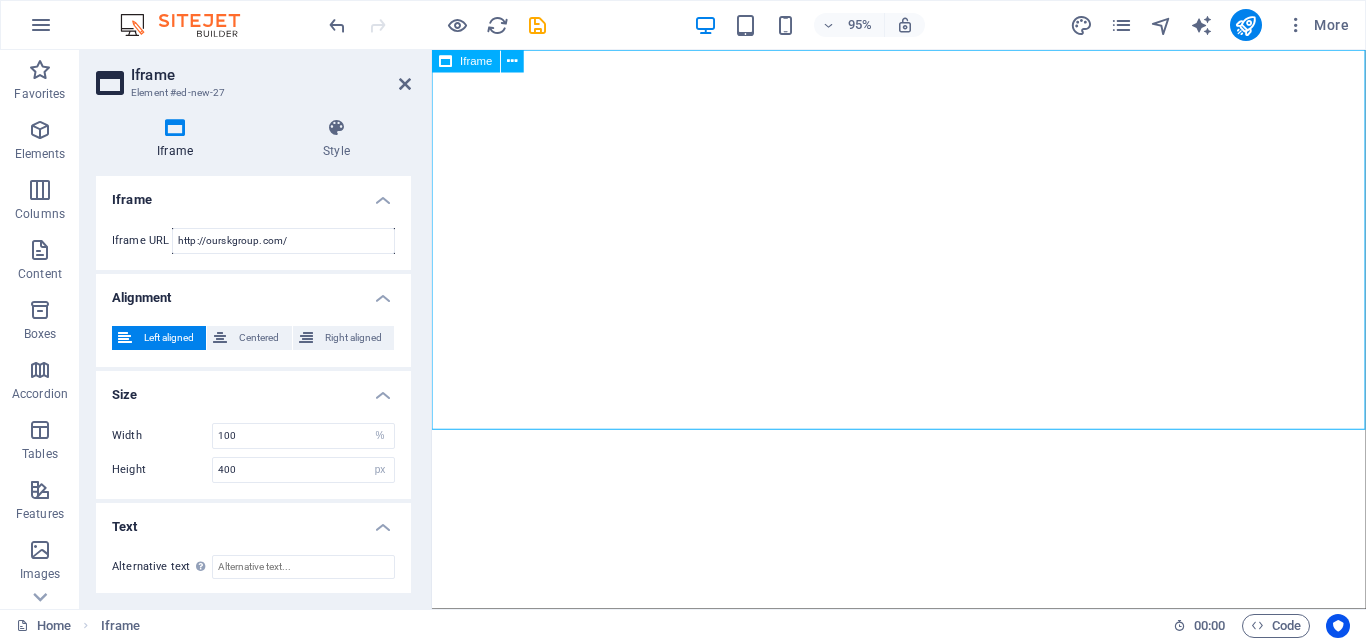 drag, startPoint x: 1414, startPoint y: 97, endPoint x: 1414, endPoint y: 140, distance: 43 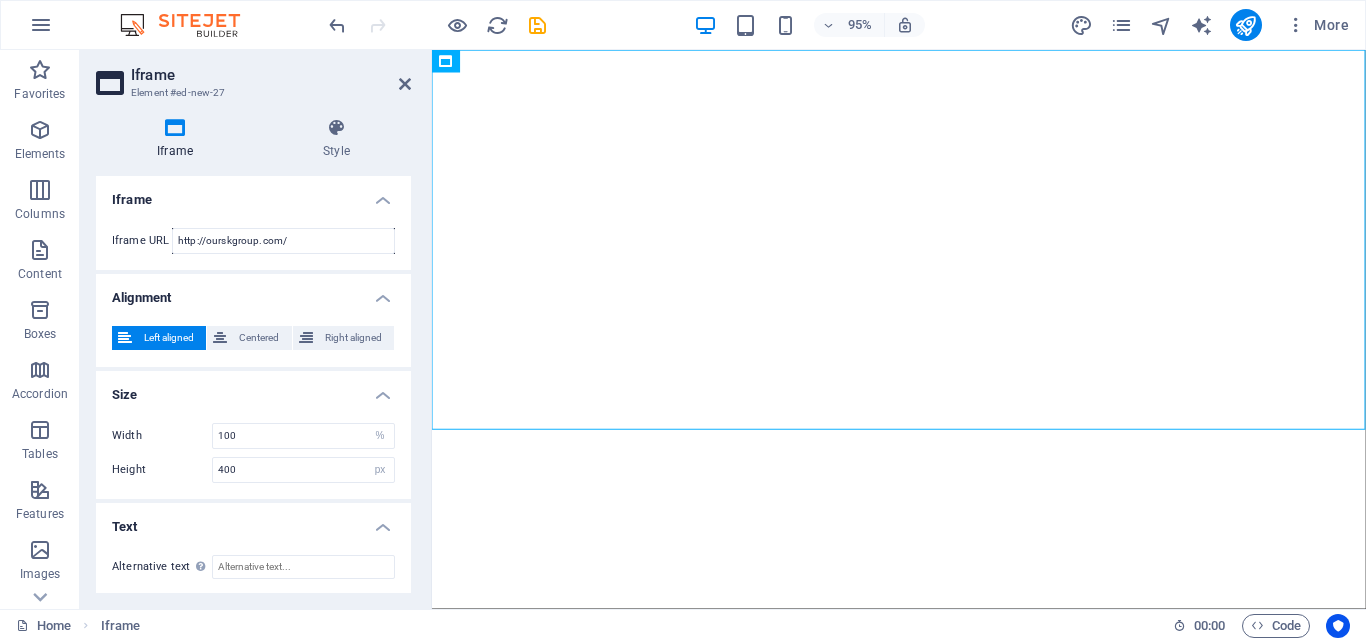 scroll, scrollTop: 2, scrollLeft: 0, axis: vertical 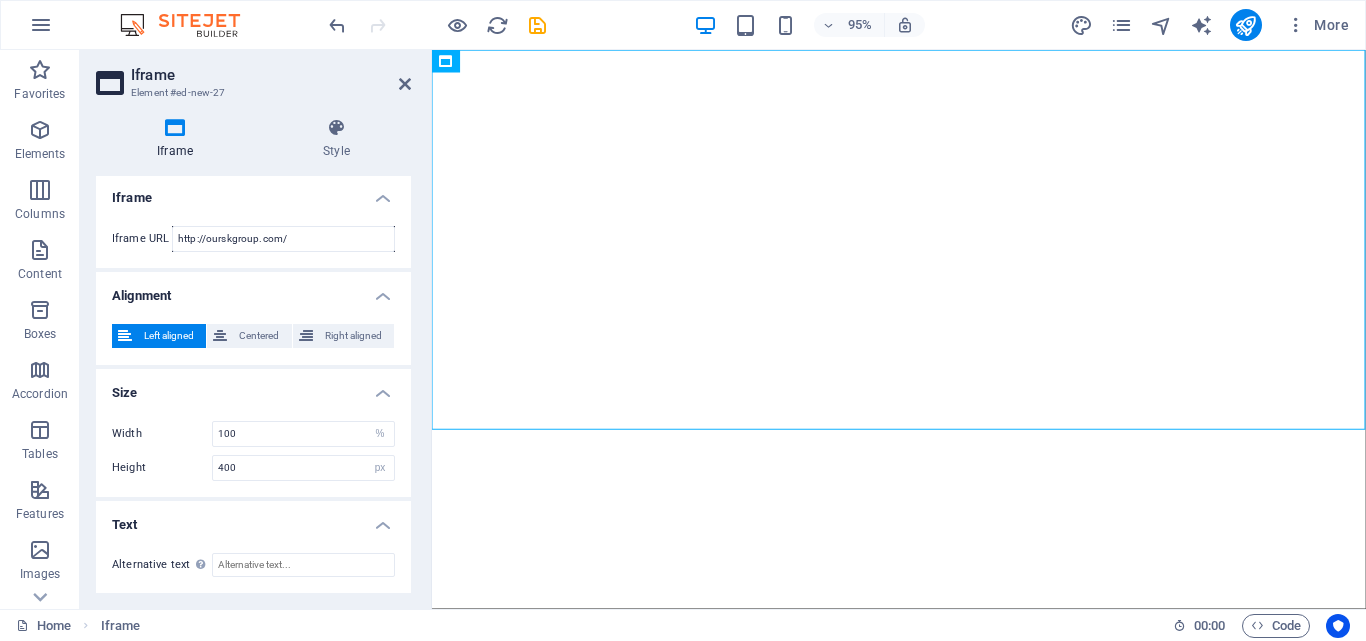 drag, startPoint x: 406, startPoint y: 272, endPoint x: 405, endPoint y: 363, distance: 91.00549 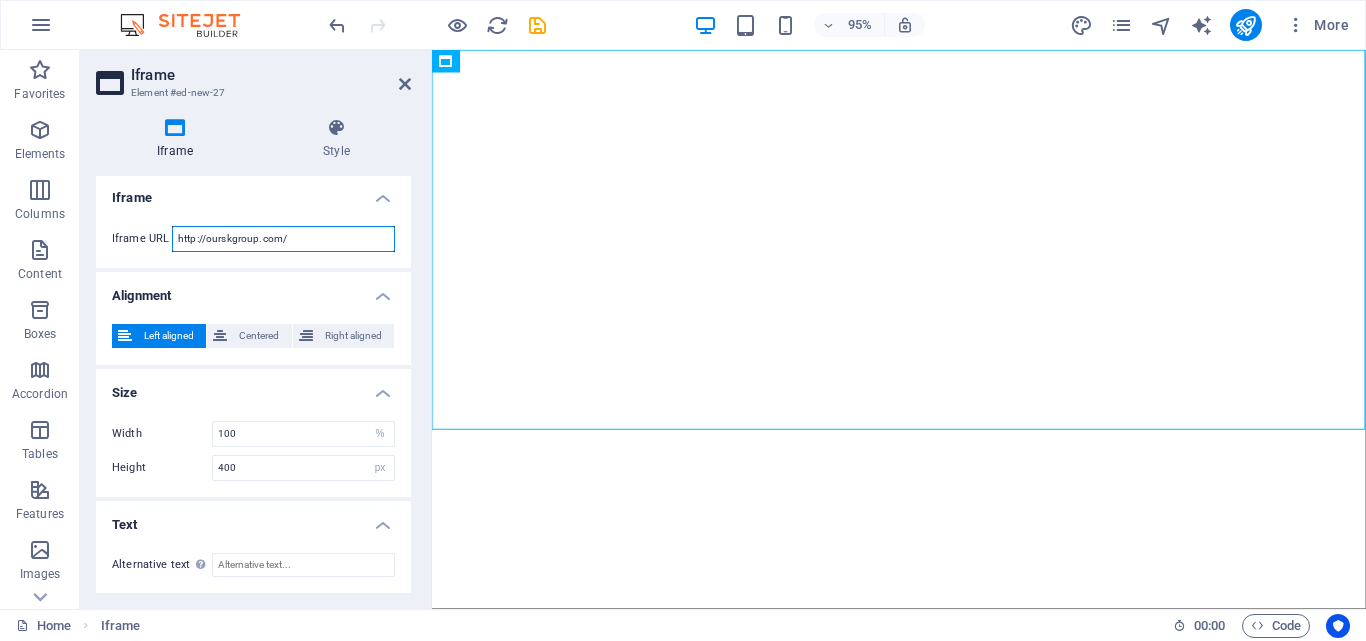 click on "http://ourskgroup.com/" at bounding box center (283, 239) 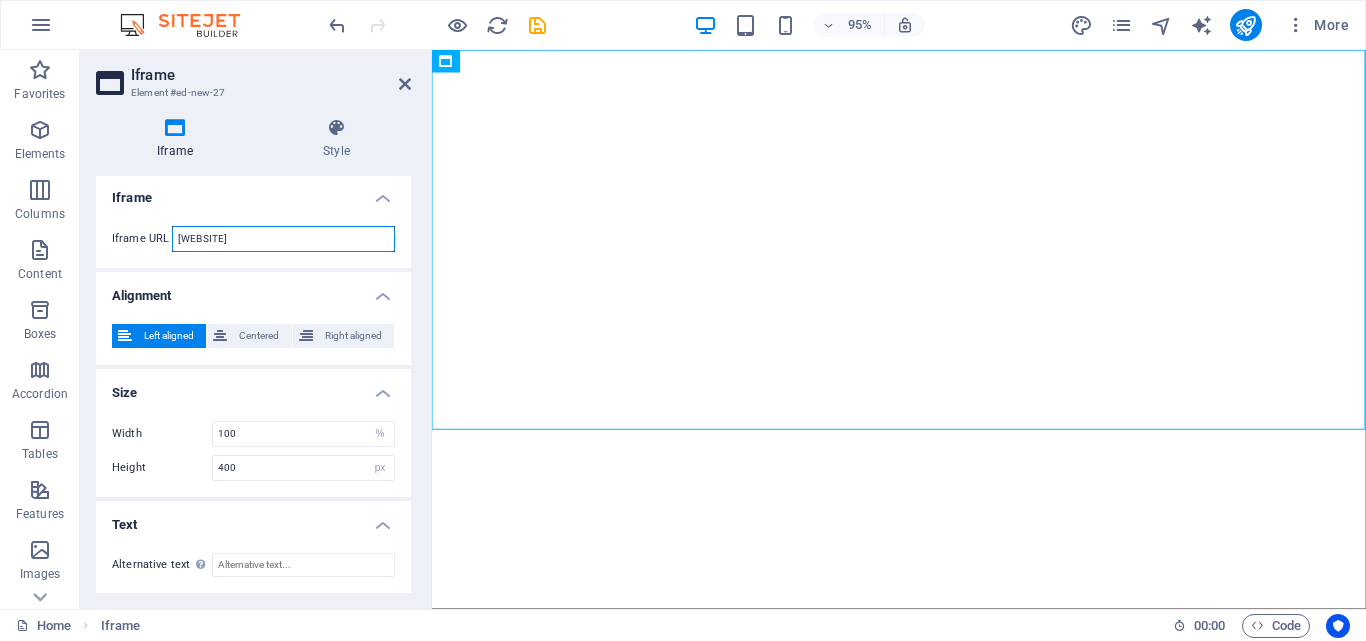 type on "http://ourskgroup.com" 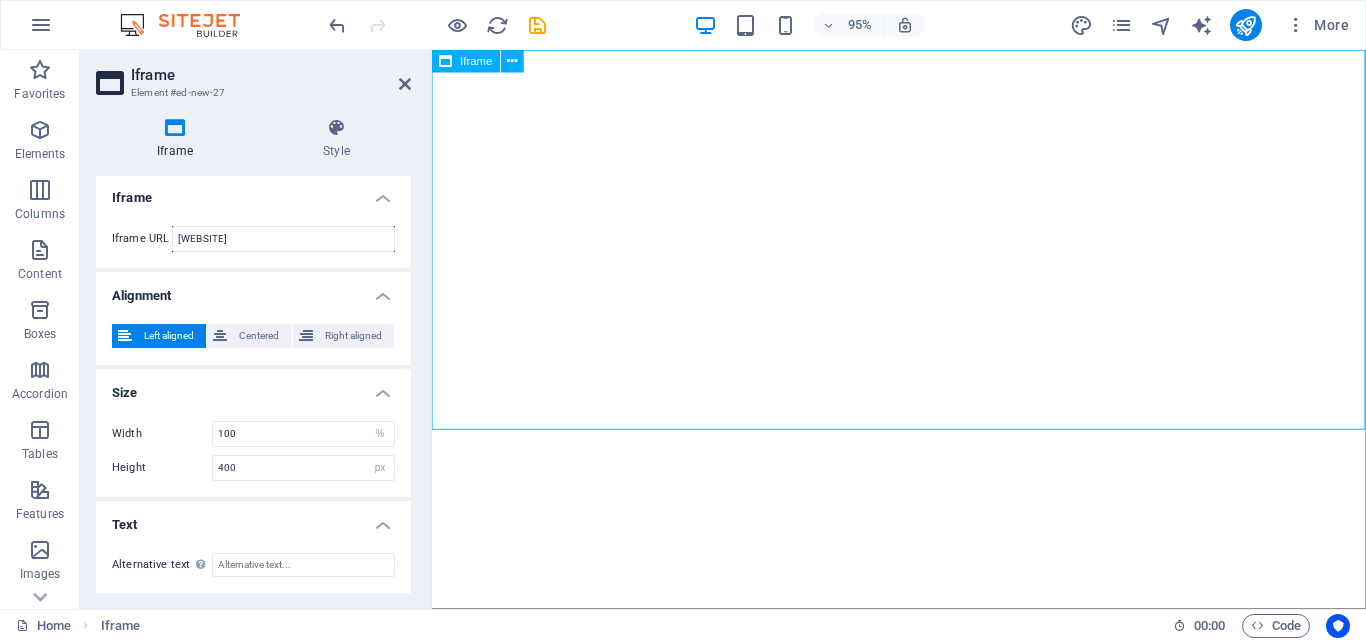 click on "</div>" at bounding box center [923, 250] 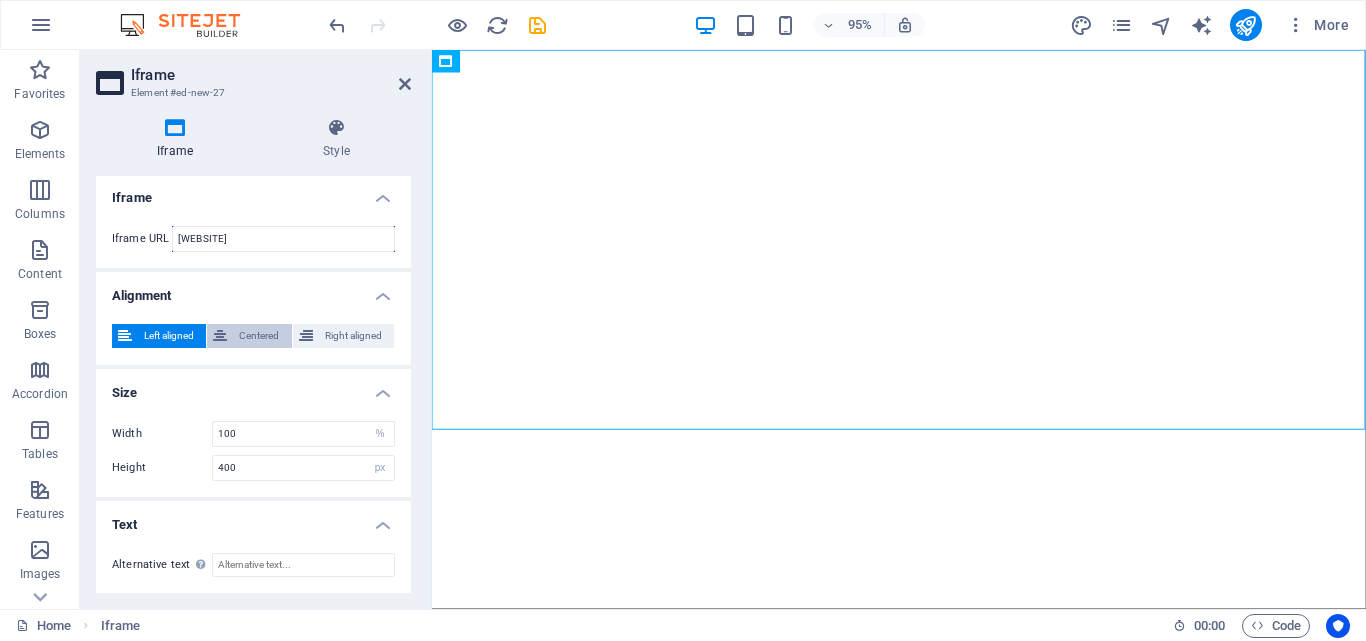 click on "Centered" at bounding box center [259, 336] 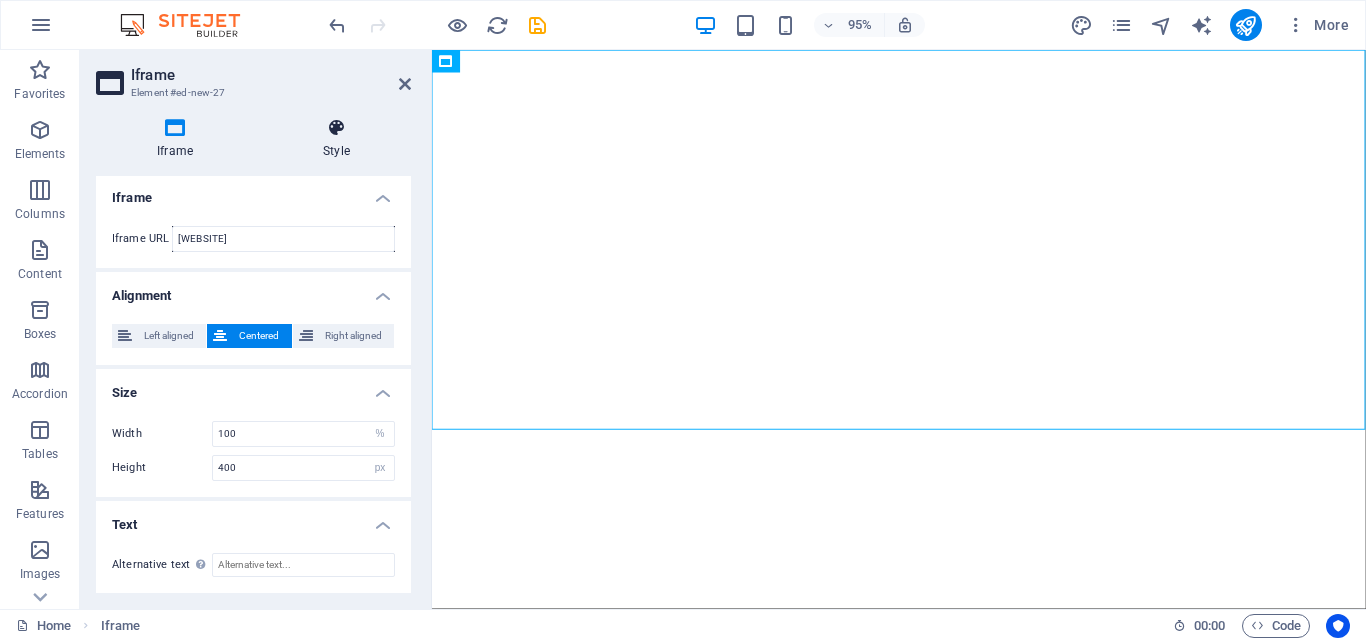 click on "Style" at bounding box center [336, 139] 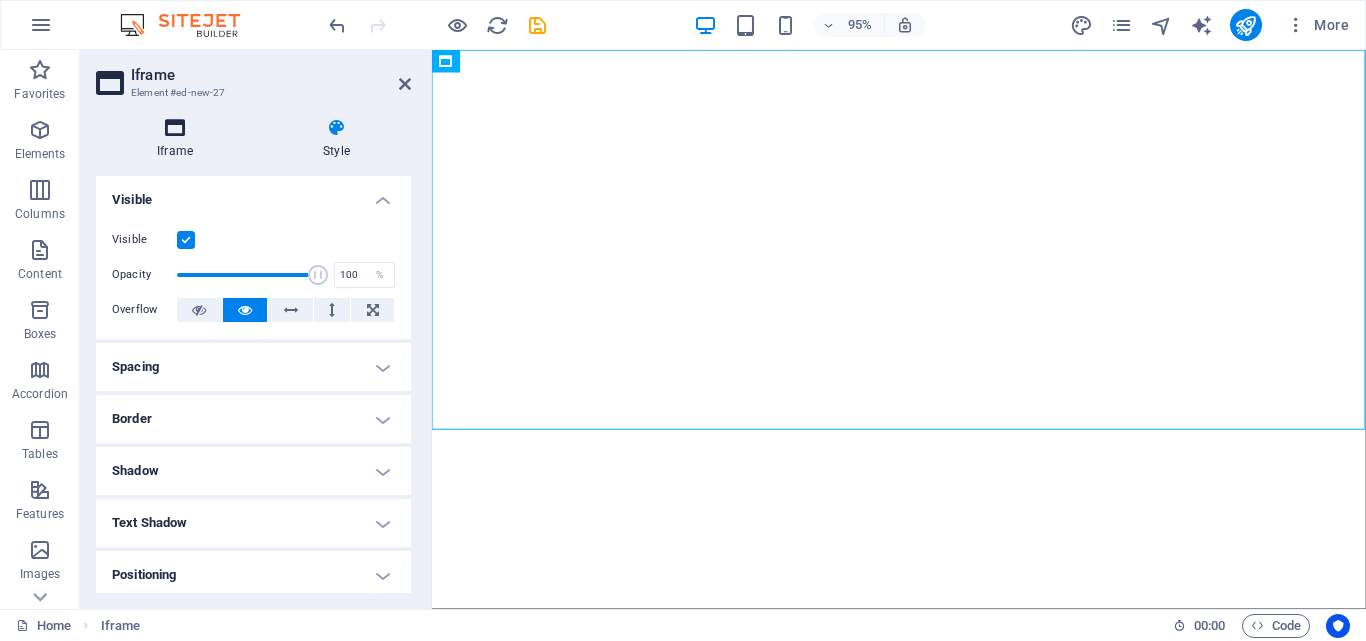 click on "Iframe" at bounding box center [179, 139] 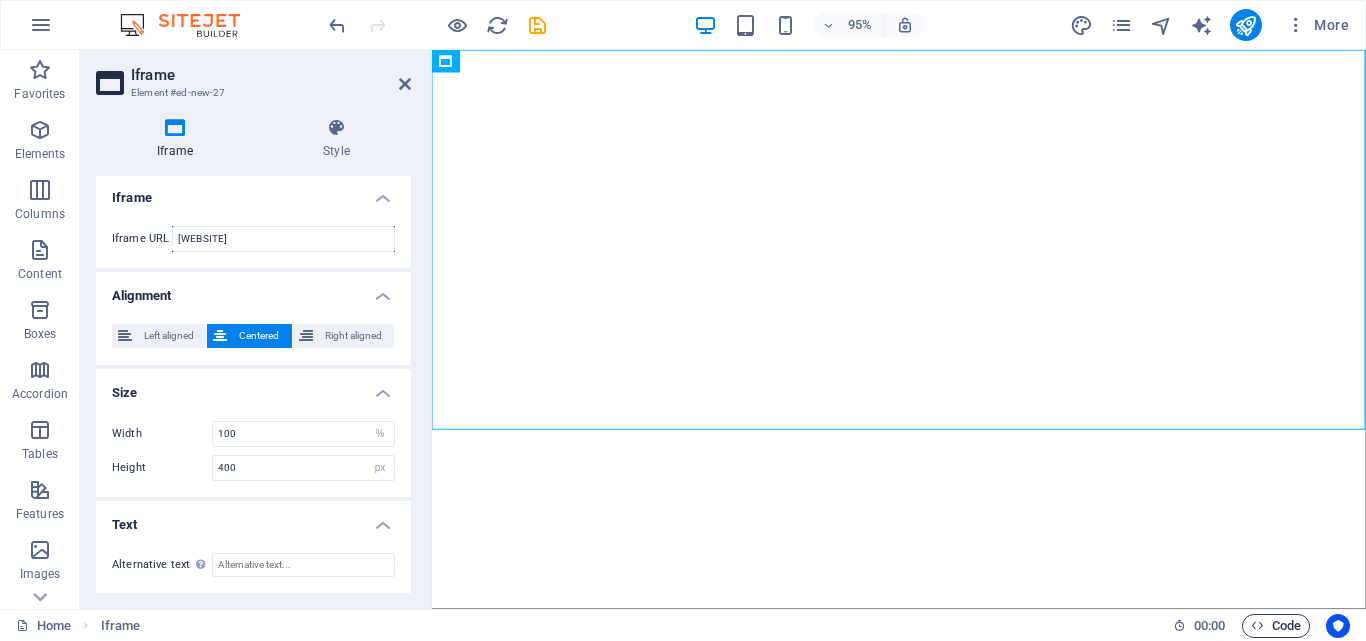 click at bounding box center (1257, 625) 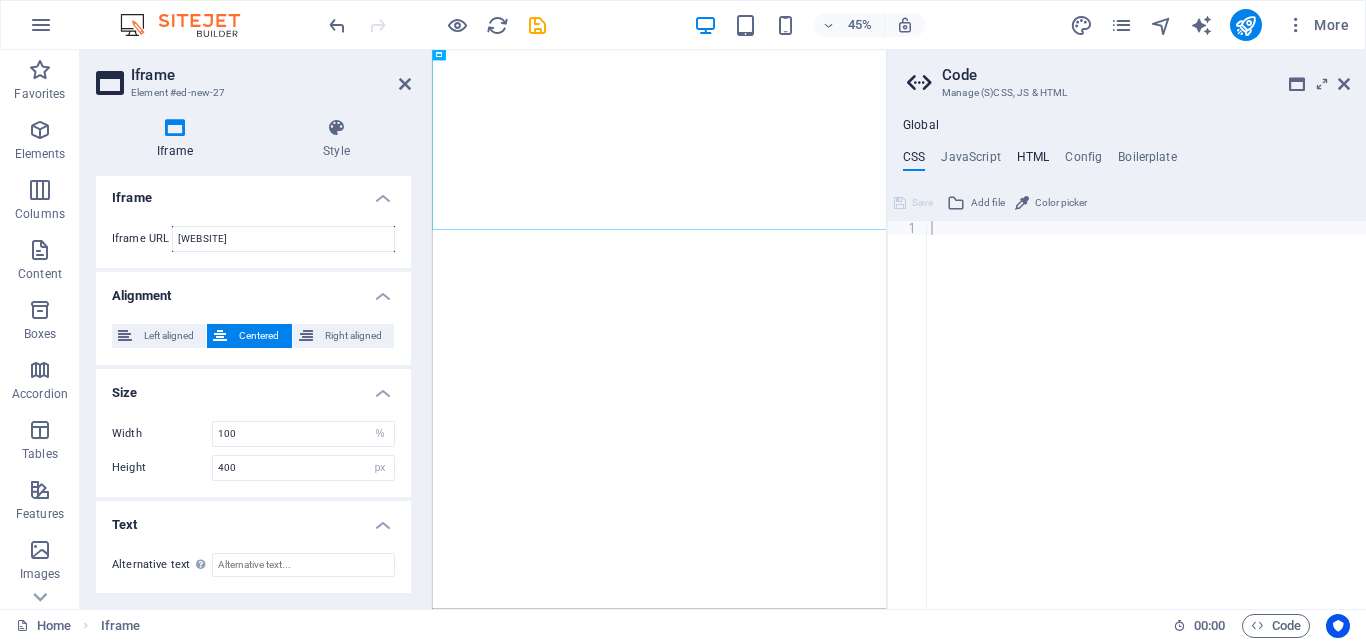 click on "HTML" at bounding box center (1033, 161) 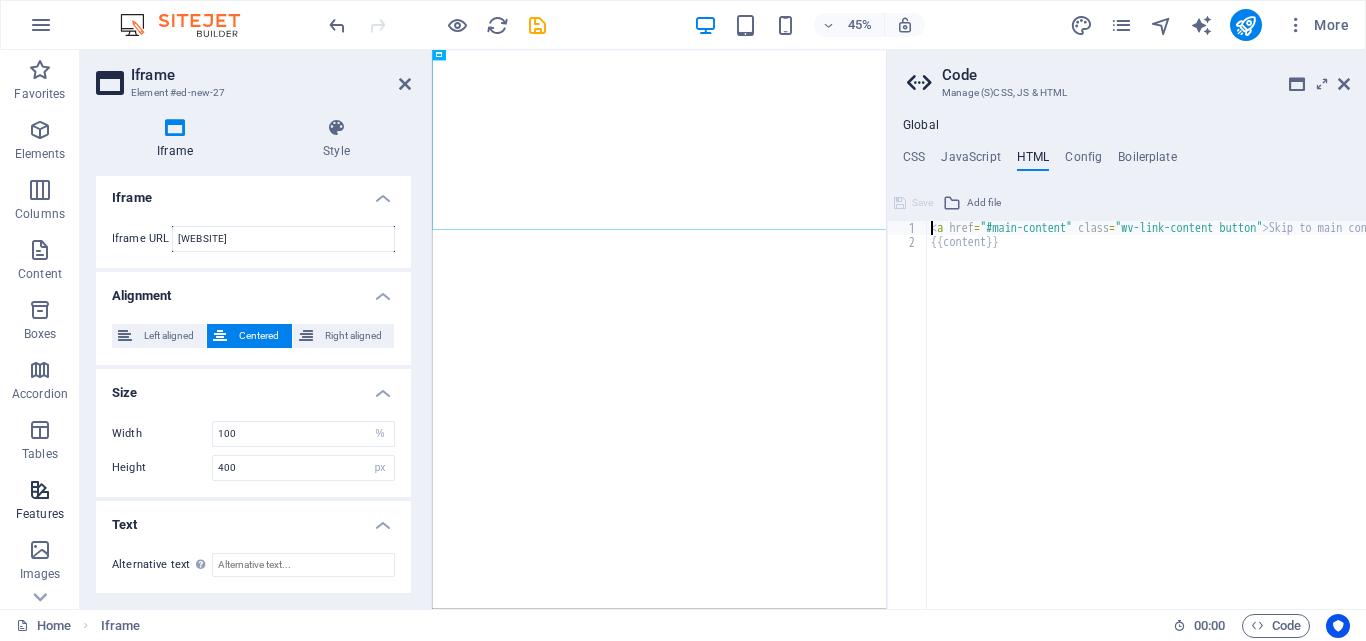 click at bounding box center [40, 490] 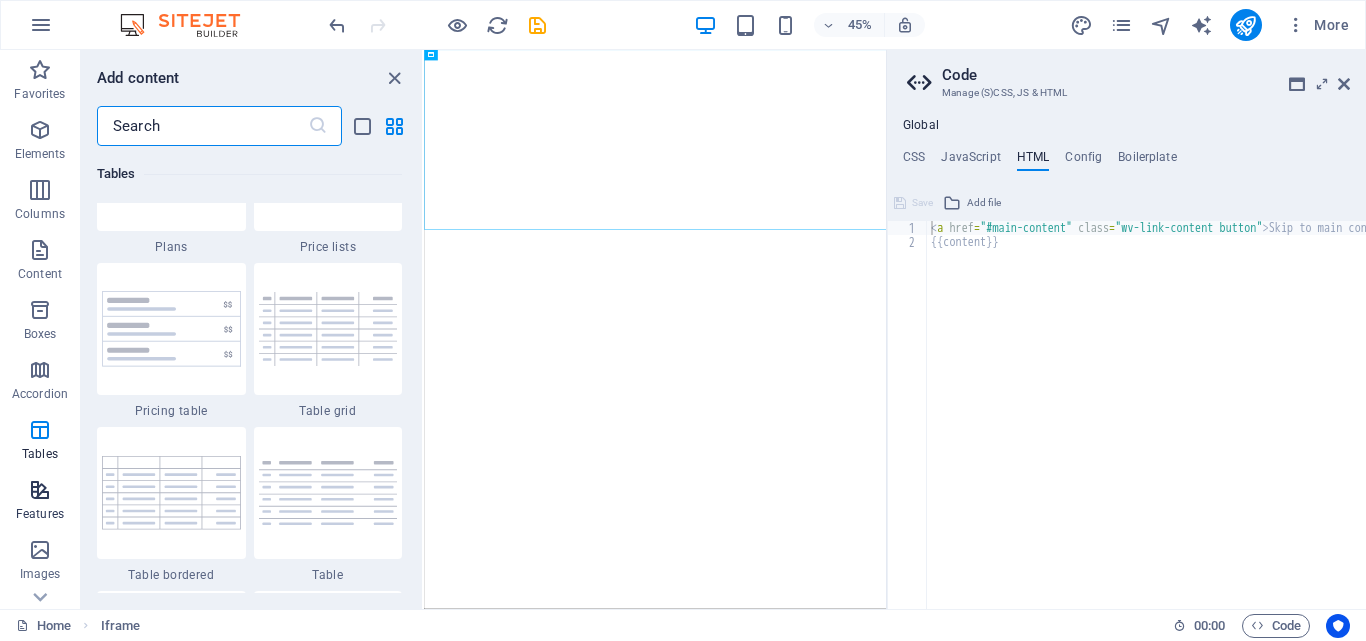 scroll, scrollTop: 7795, scrollLeft: 0, axis: vertical 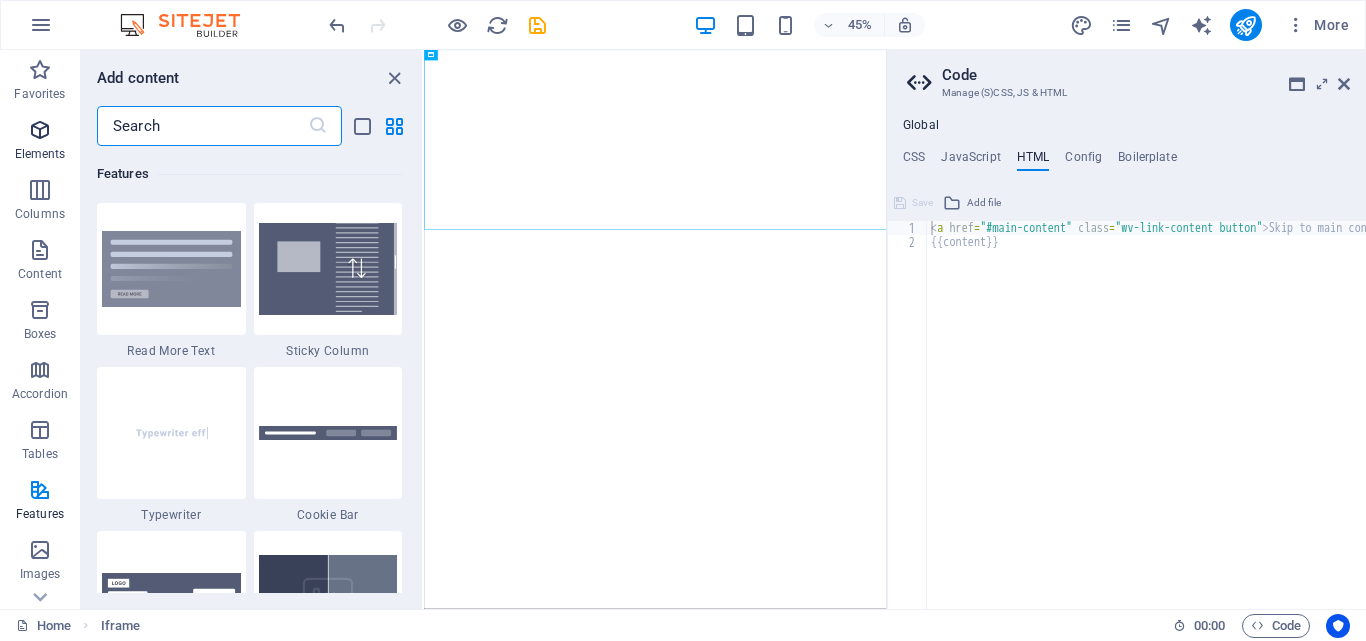 click on "Elements" at bounding box center [40, 142] 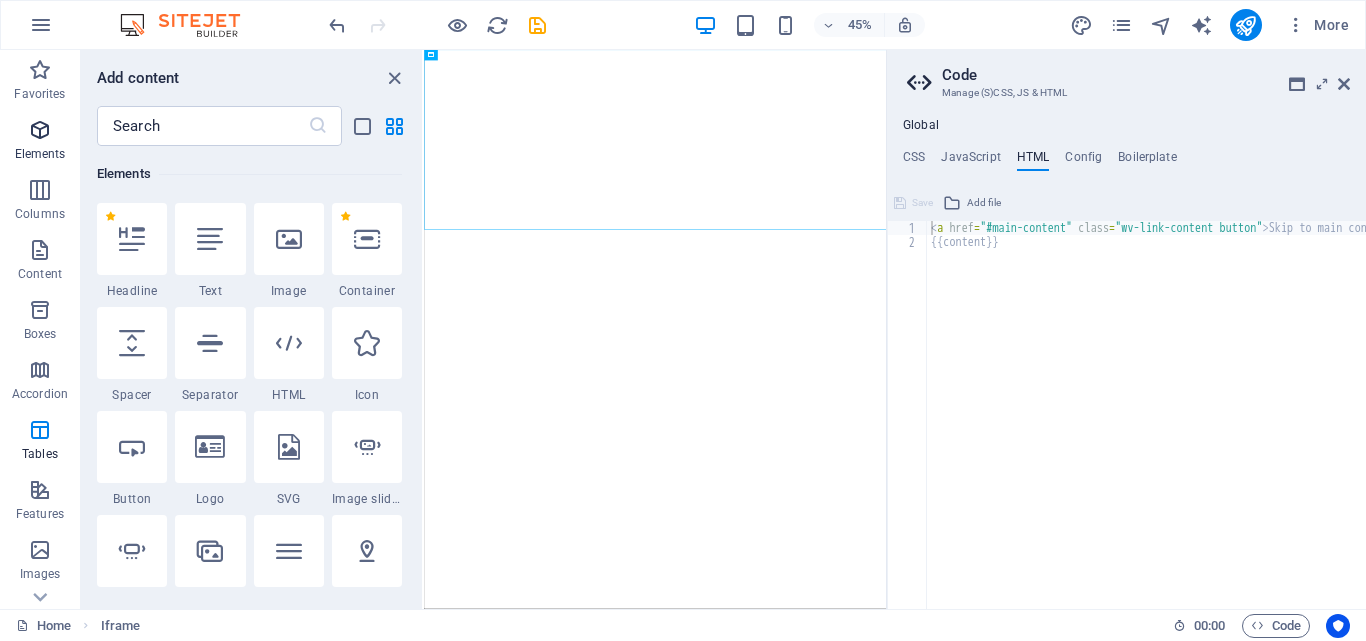 scroll, scrollTop: 213, scrollLeft: 0, axis: vertical 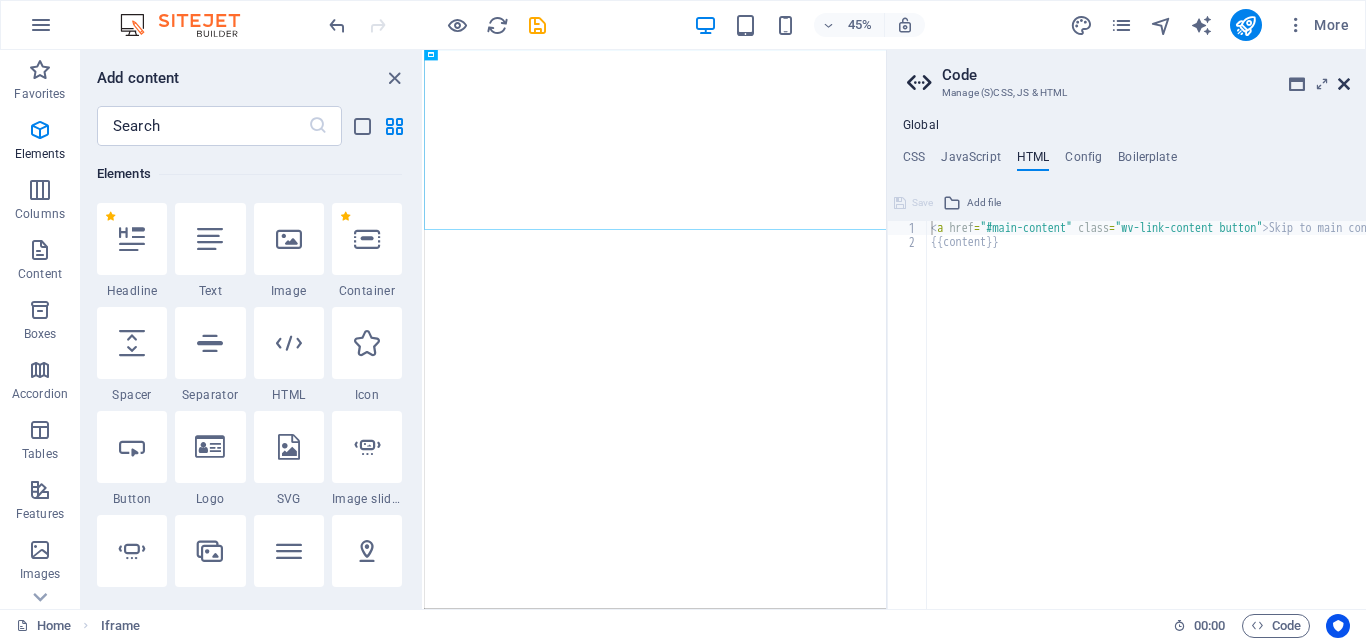 click at bounding box center (1344, 84) 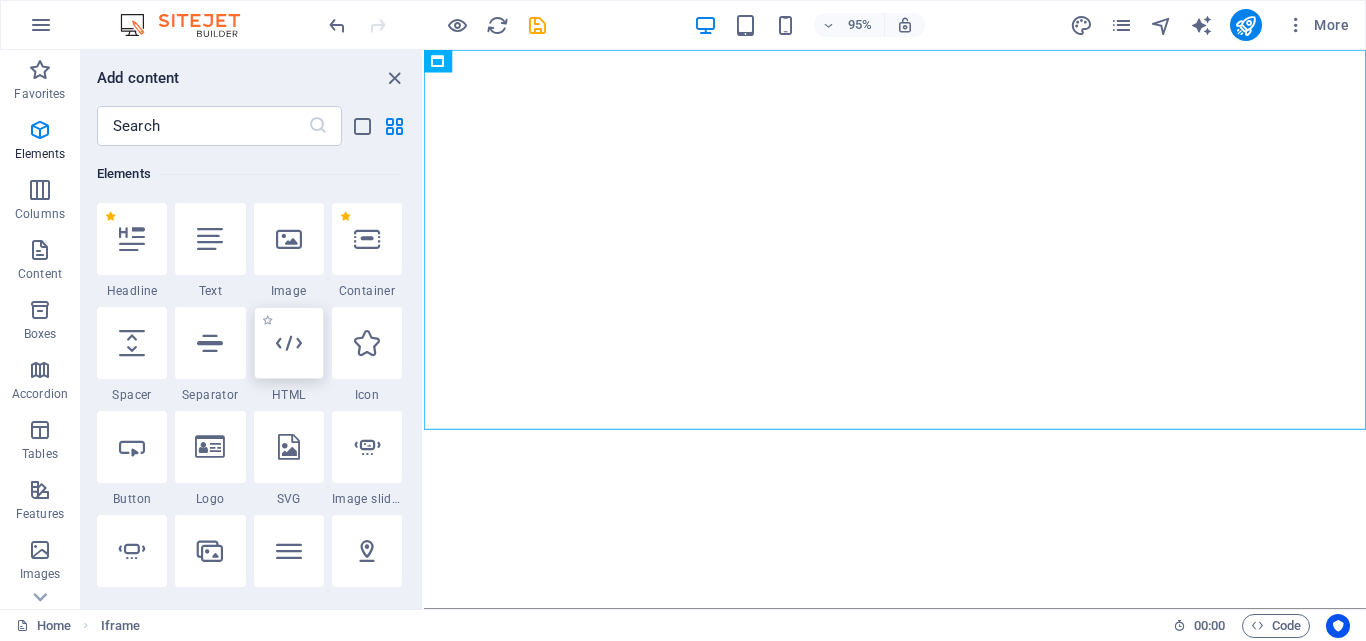 click at bounding box center [289, 343] 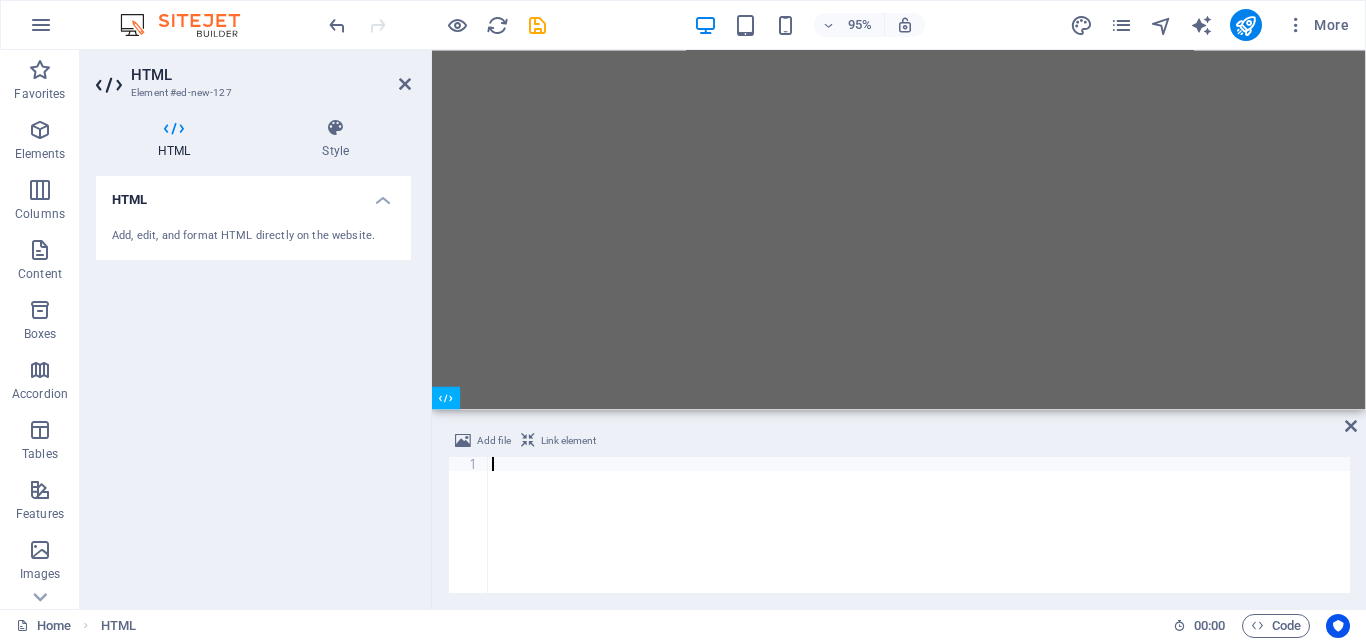 scroll, scrollTop: 22, scrollLeft: 0, axis: vertical 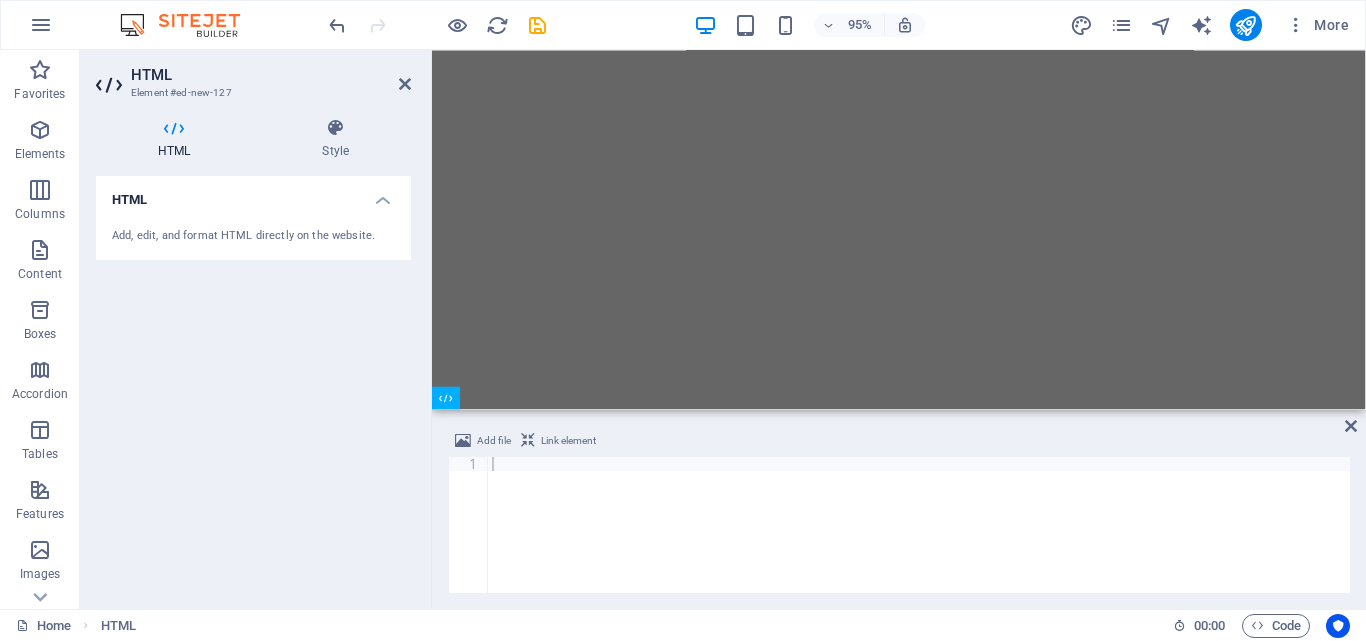 click at bounding box center [919, 539] 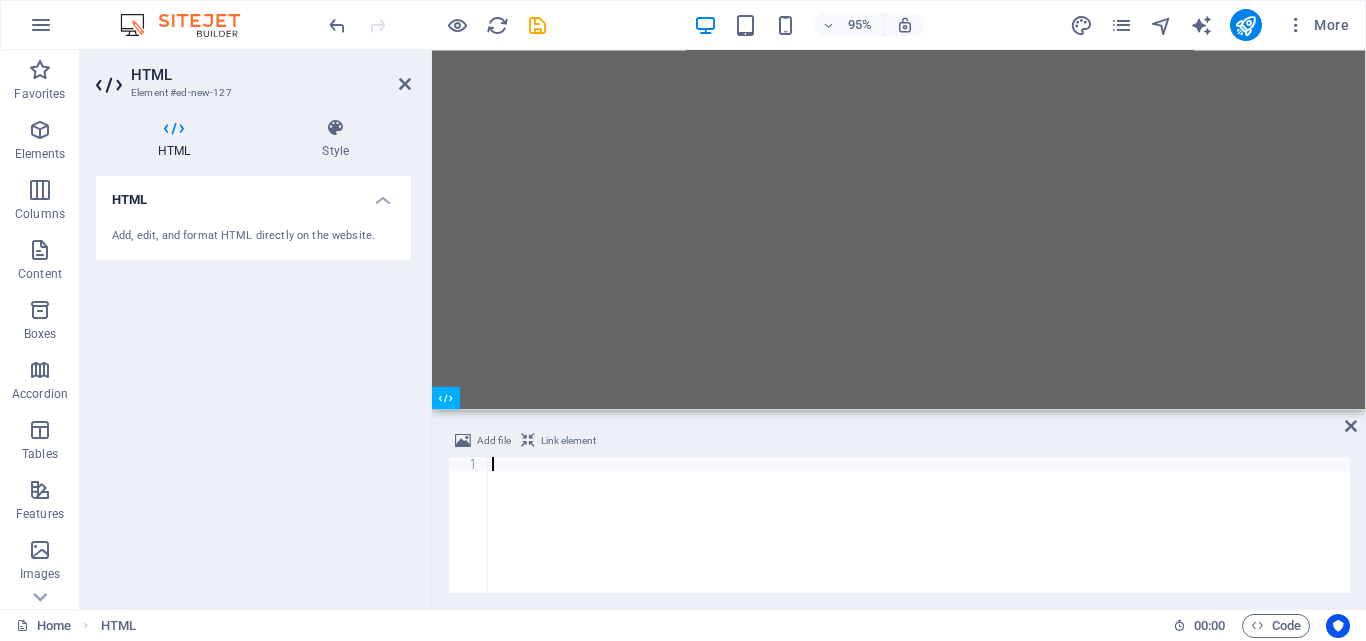 paste on "</html>" 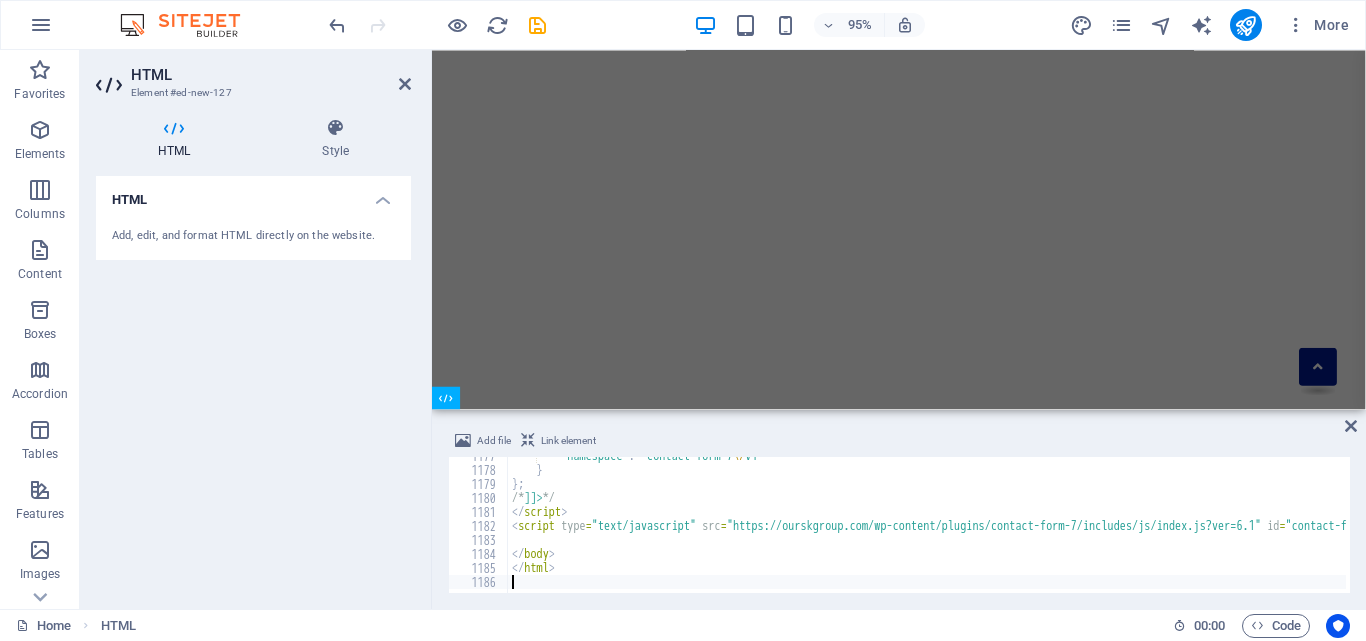 scroll, scrollTop: 16472, scrollLeft: 0, axis: vertical 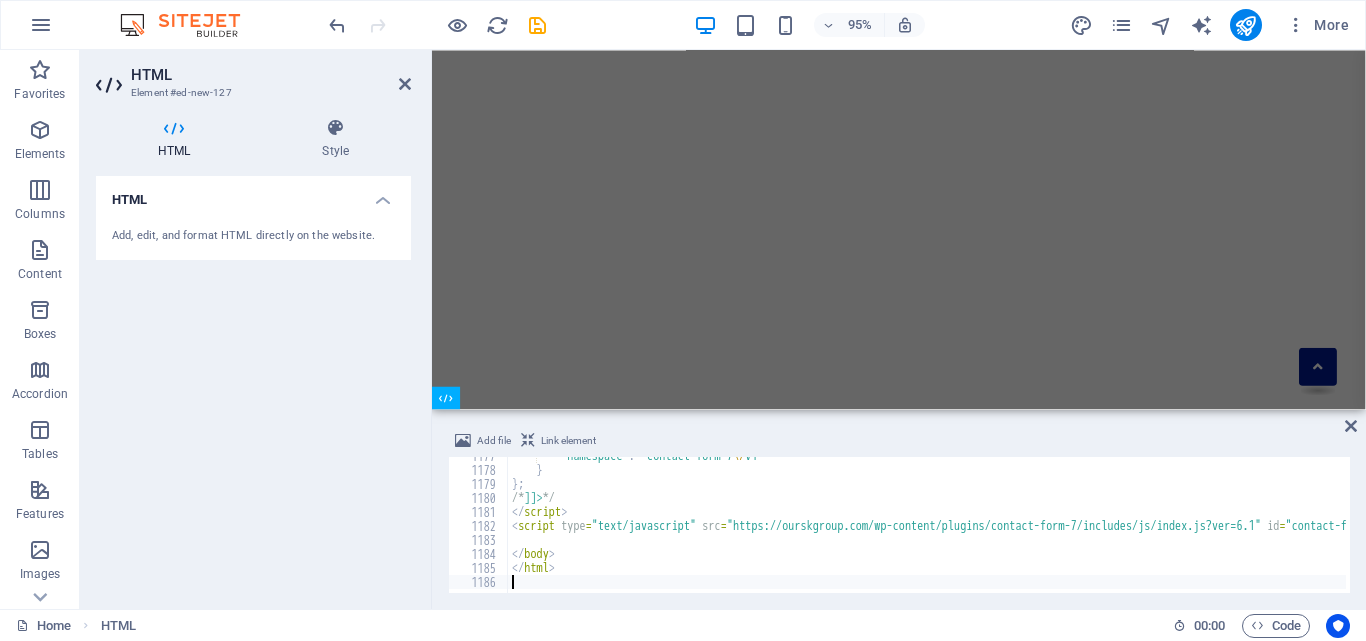 type 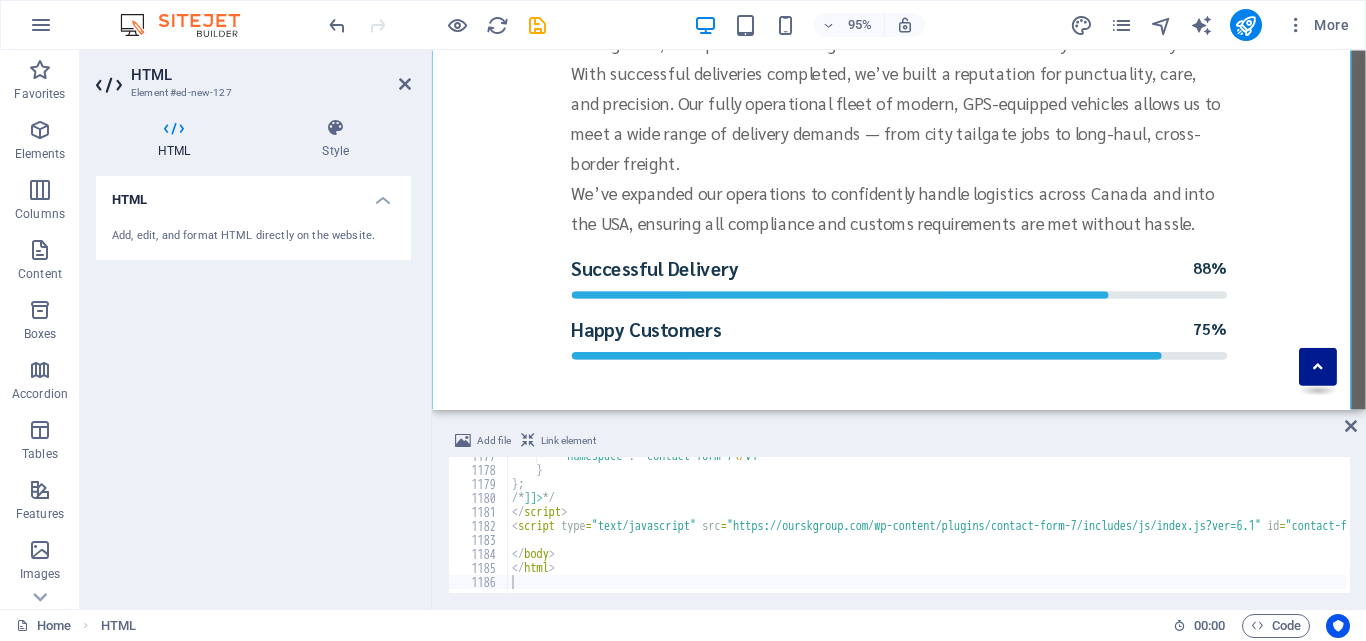 scroll, scrollTop: 5705, scrollLeft: 0, axis: vertical 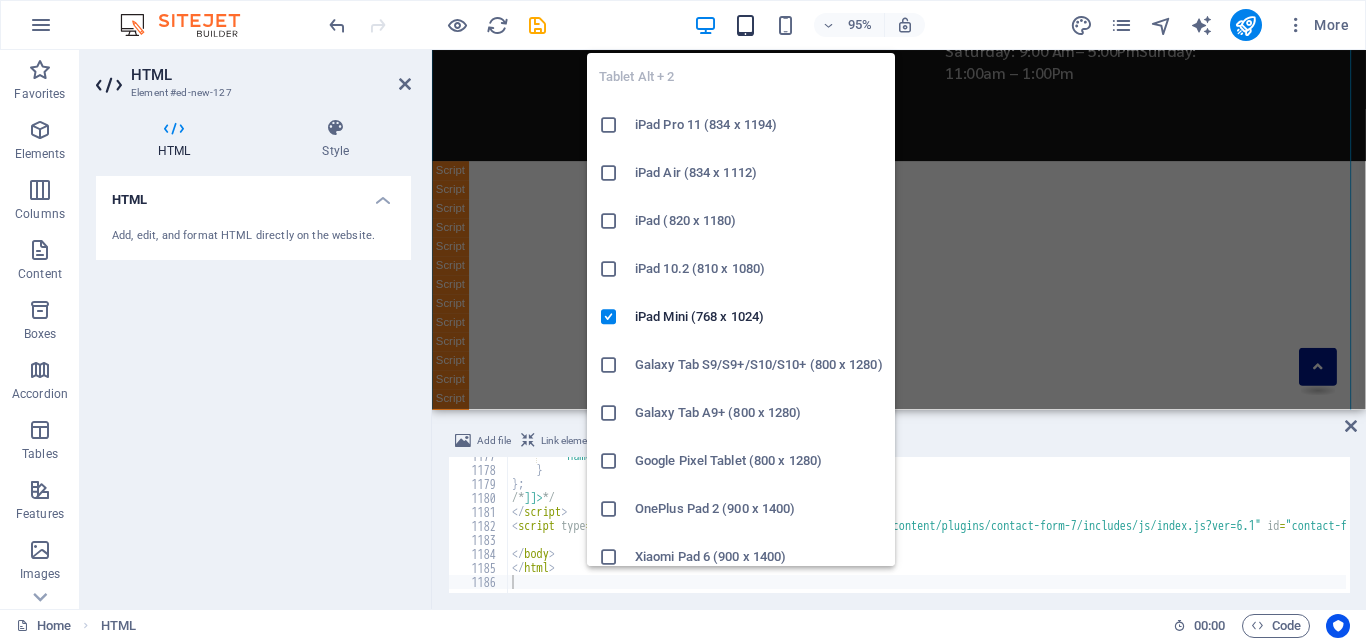 click at bounding box center [745, 25] 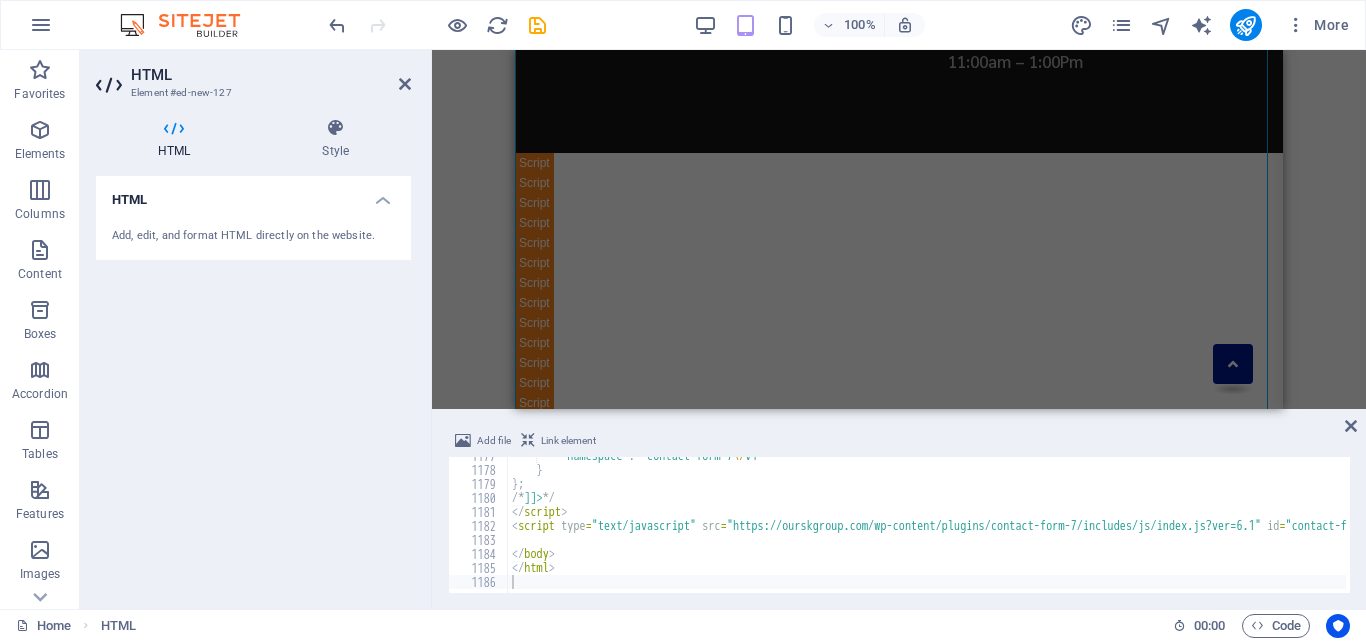 click on "100% More" at bounding box center (683, 25) 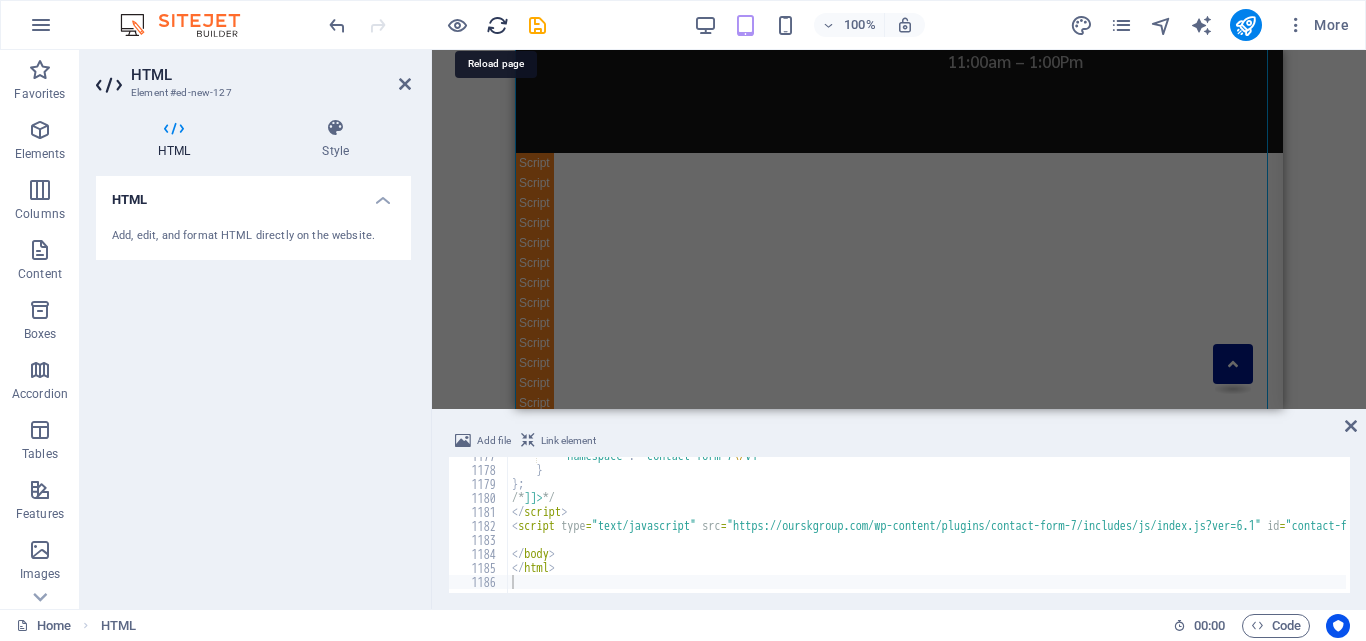 click at bounding box center [497, 25] 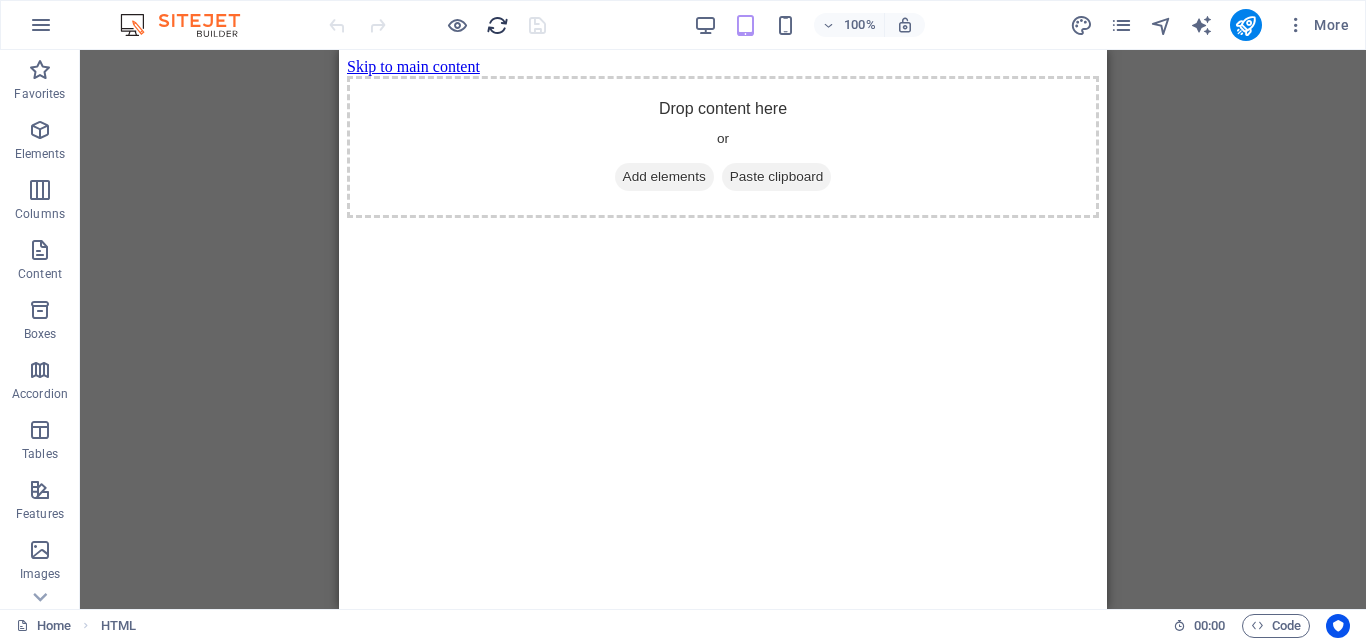 scroll, scrollTop: 0, scrollLeft: 0, axis: both 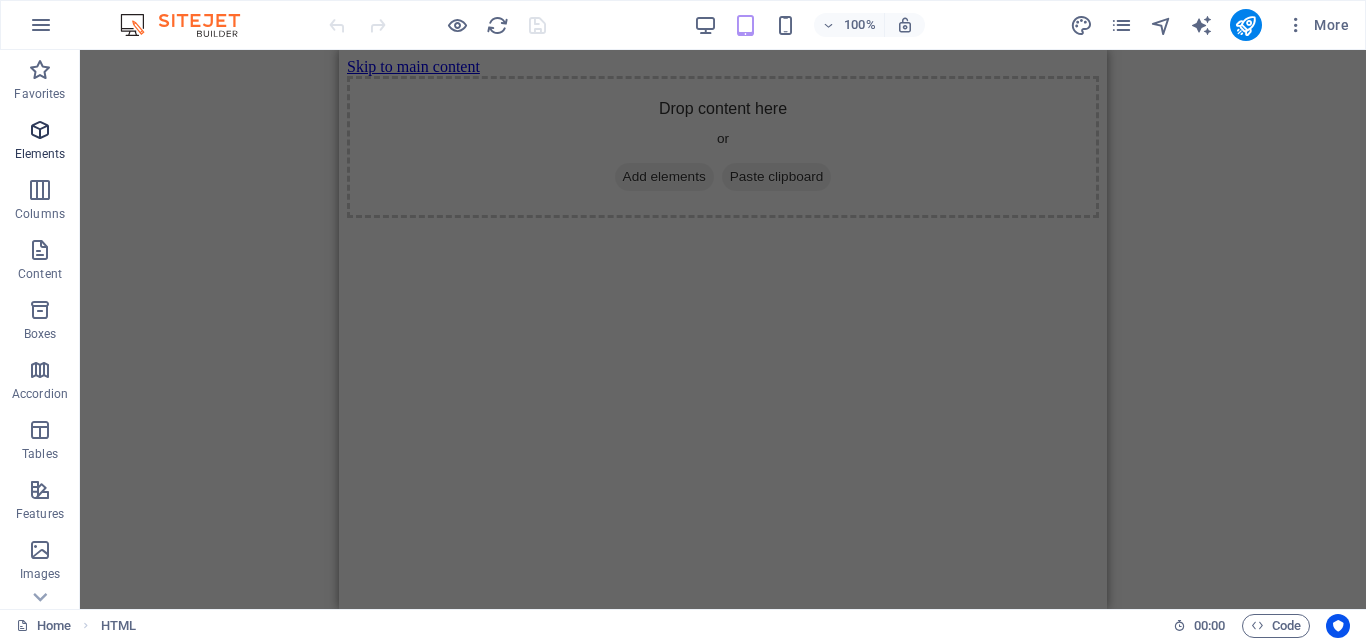click on "Elements" at bounding box center [40, 154] 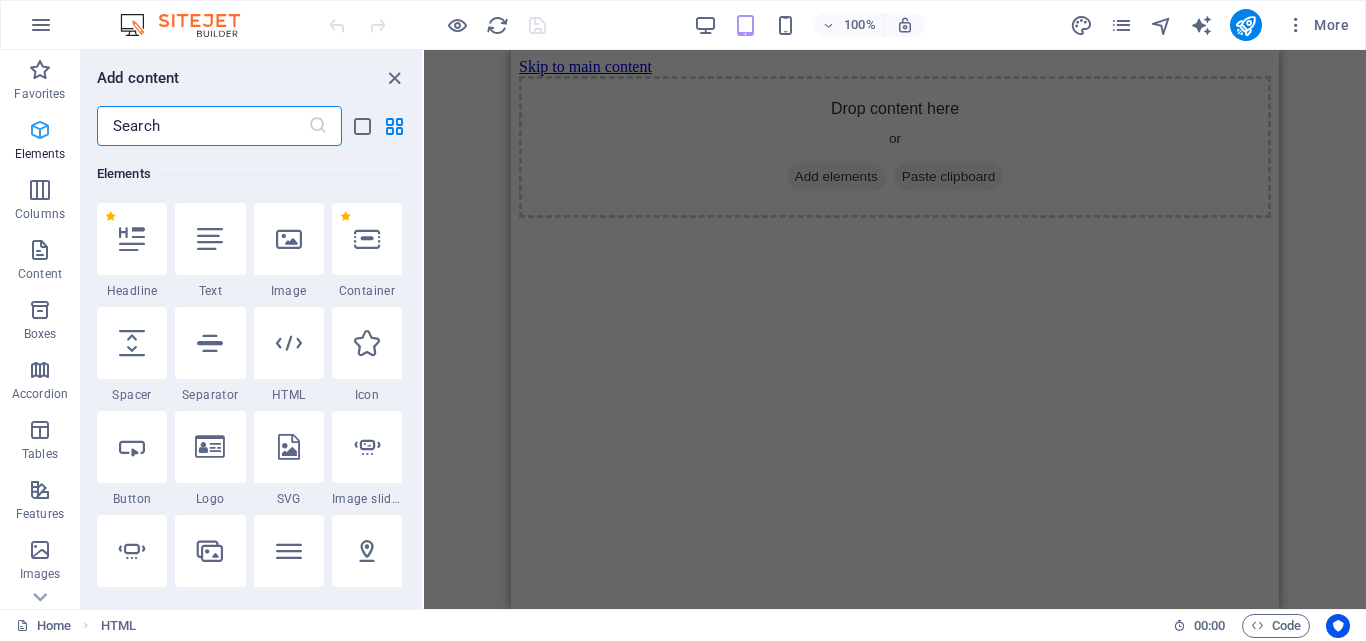 scroll, scrollTop: 213, scrollLeft: 0, axis: vertical 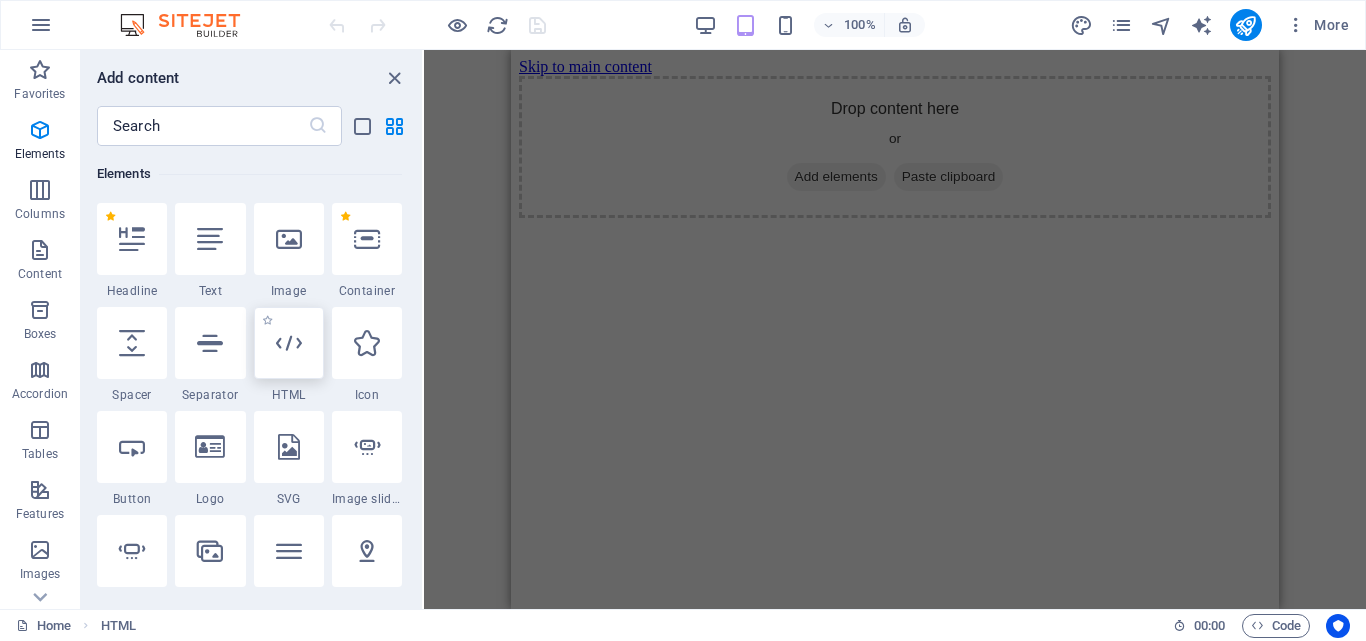click at bounding box center [289, 343] 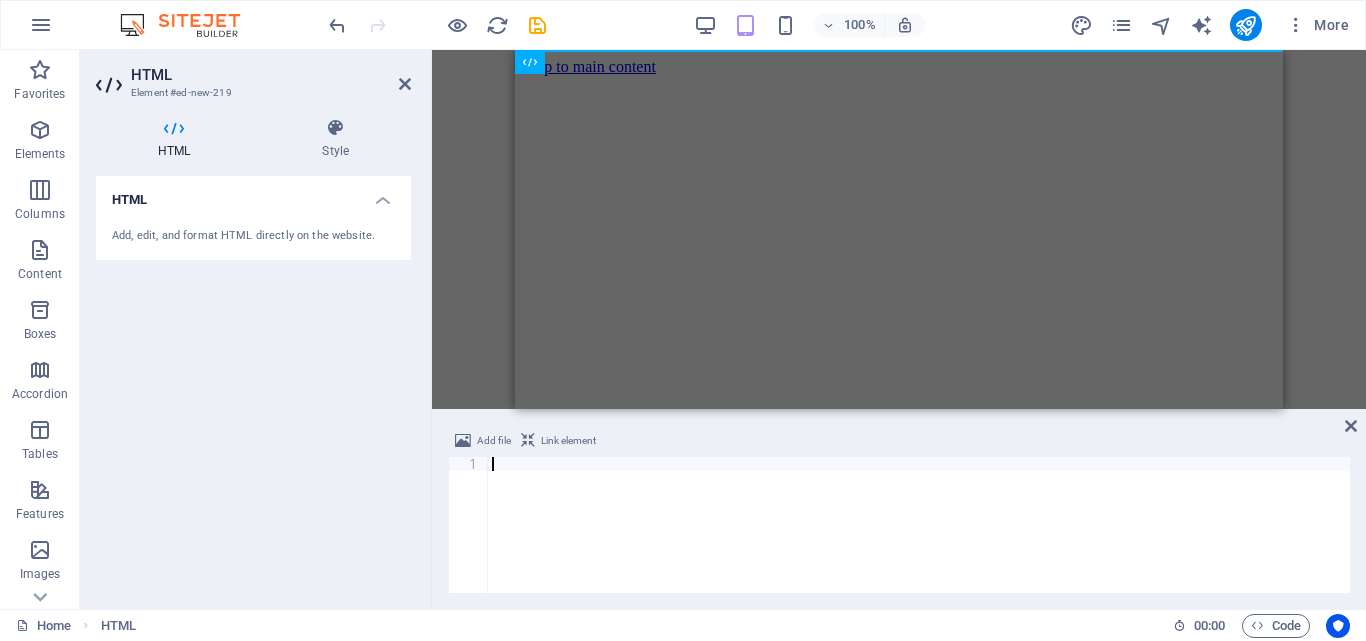 type on "</html>" 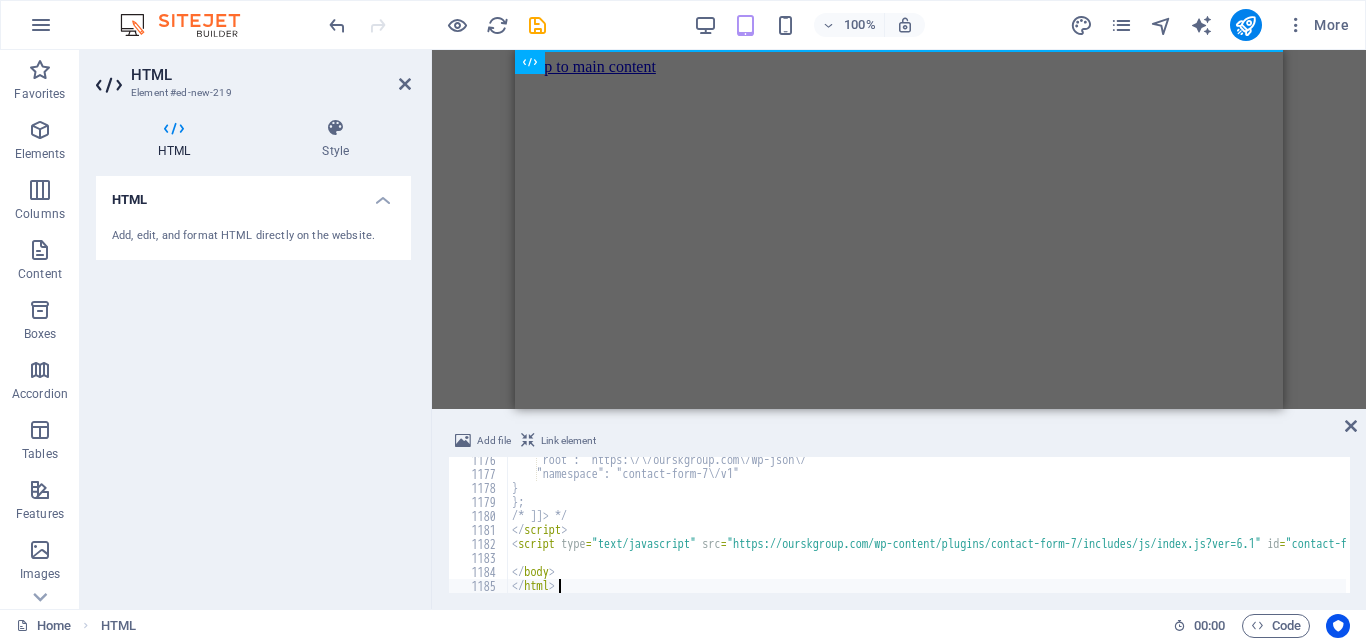 scroll, scrollTop: 16454, scrollLeft: 0, axis: vertical 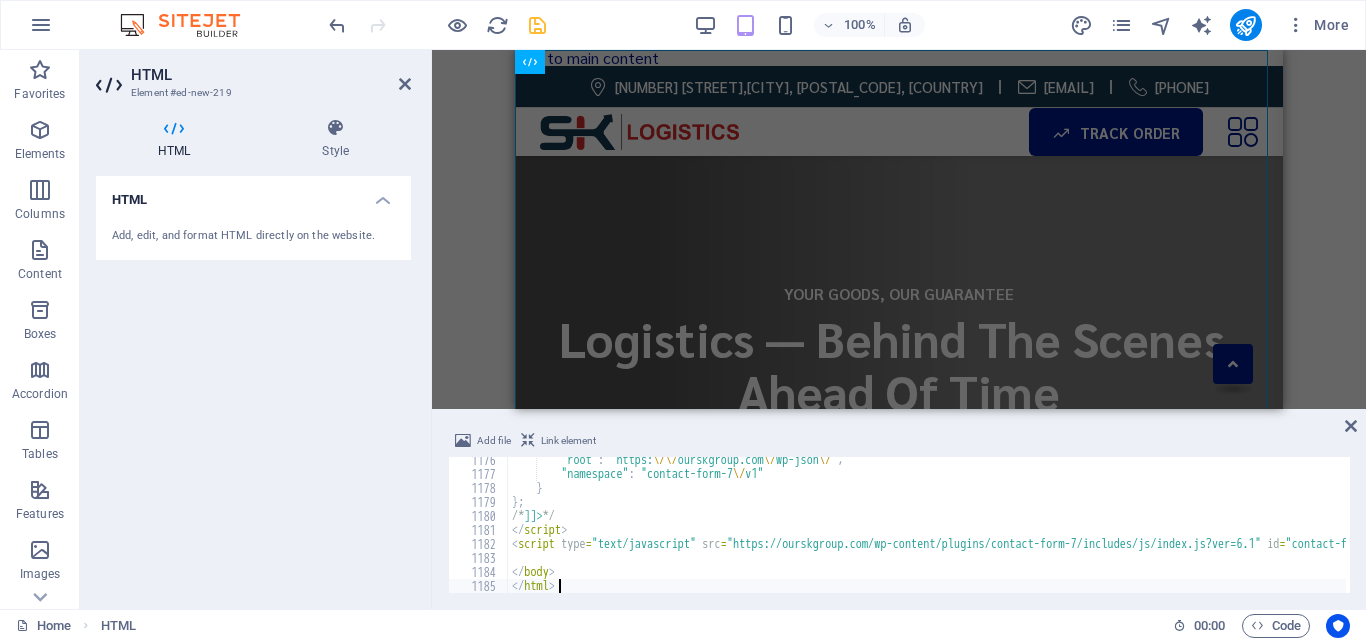 click at bounding box center [537, 25] 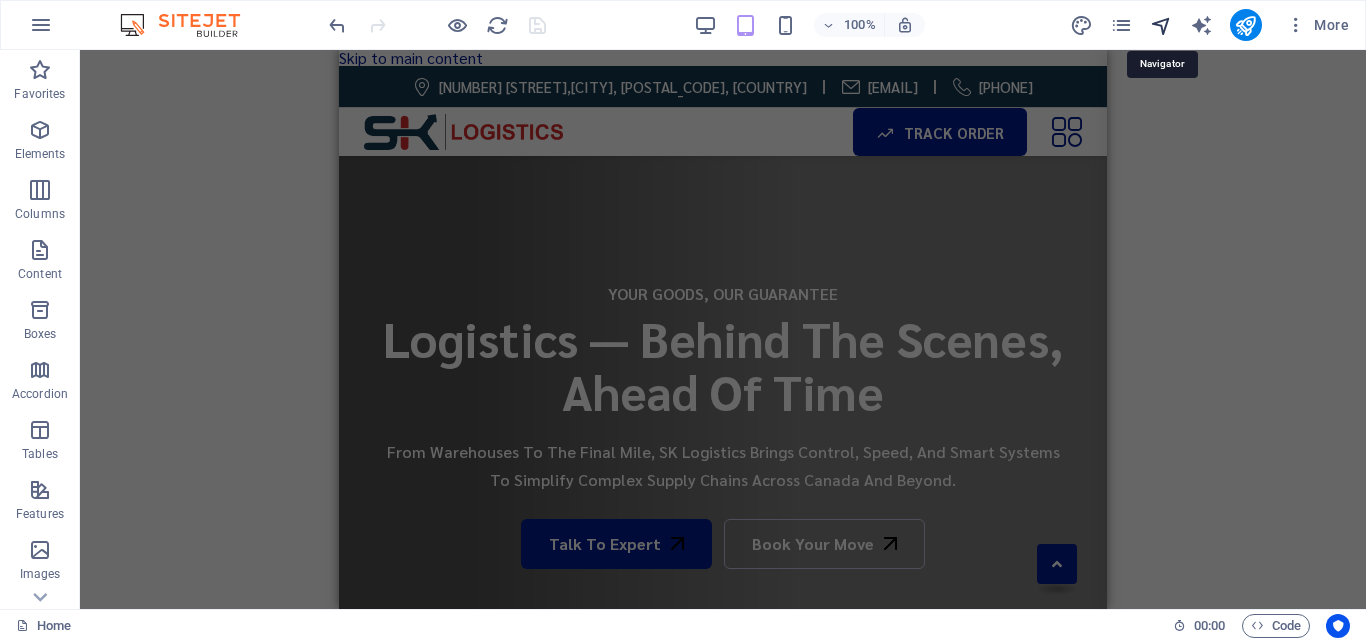 click at bounding box center (1161, 25) 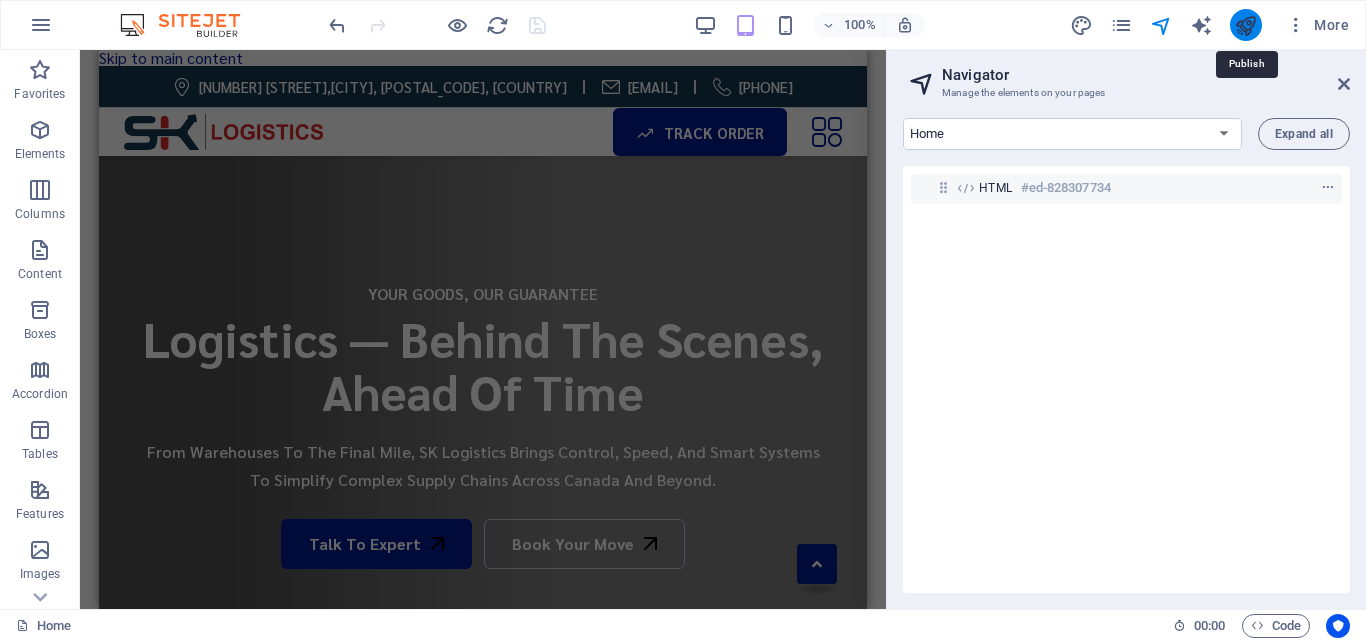 click at bounding box center [1245, 25] 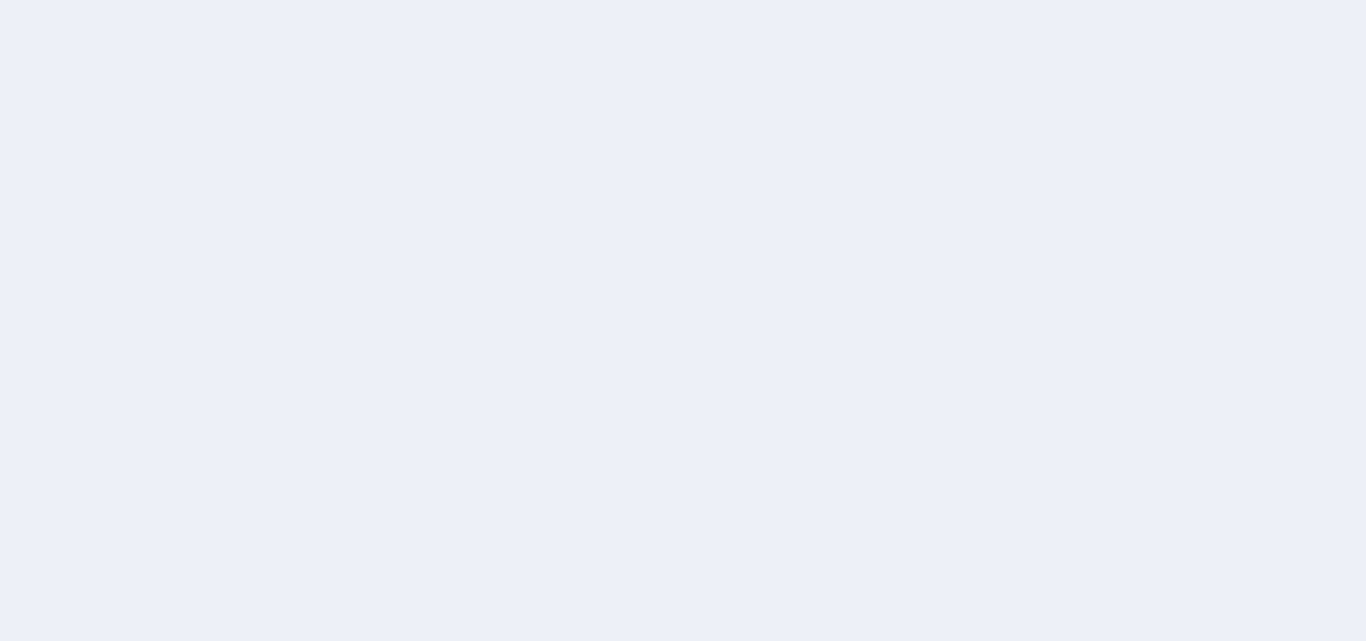 scroll, scrollTop: 0, scrollLeft: 0, axis: both 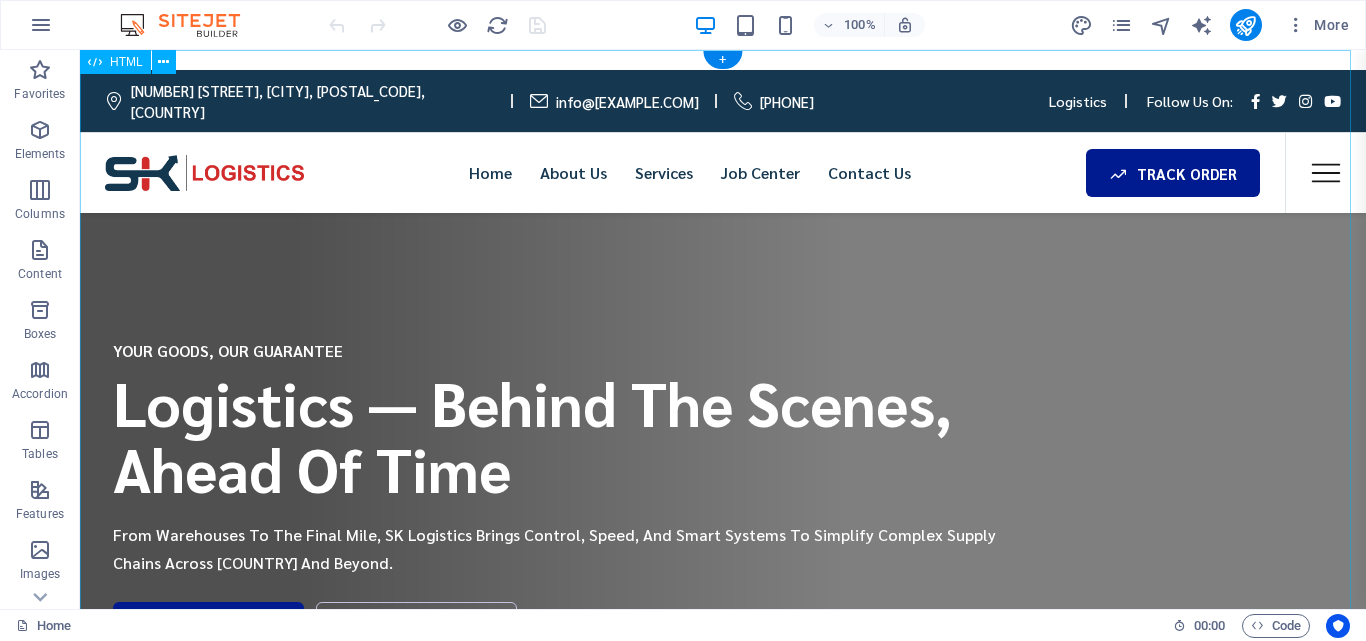 click on "Sk Group » Logistics
1011 Hubrey Rd,London, ON N6N 1B4, Canada
info@skgroup.com
+1(866)-754-7687
Logistics
Follow Us On:" at bounding box center (723, 4277) 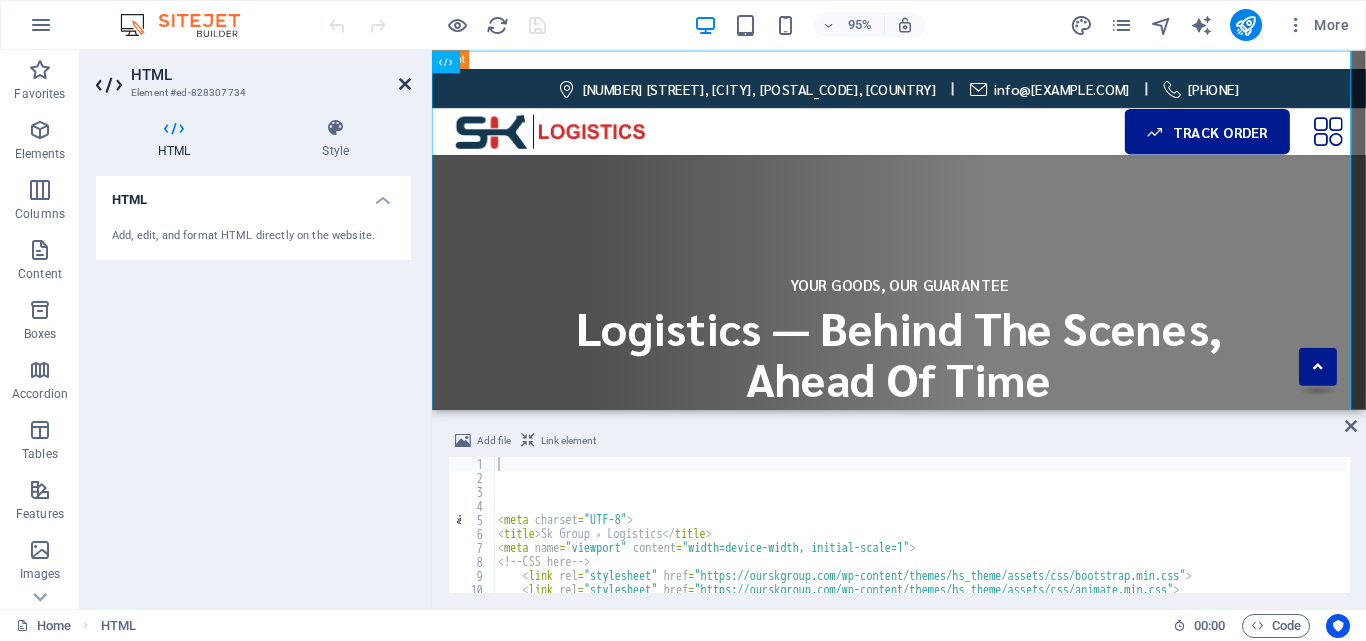 click at bounding box center [405, 84] 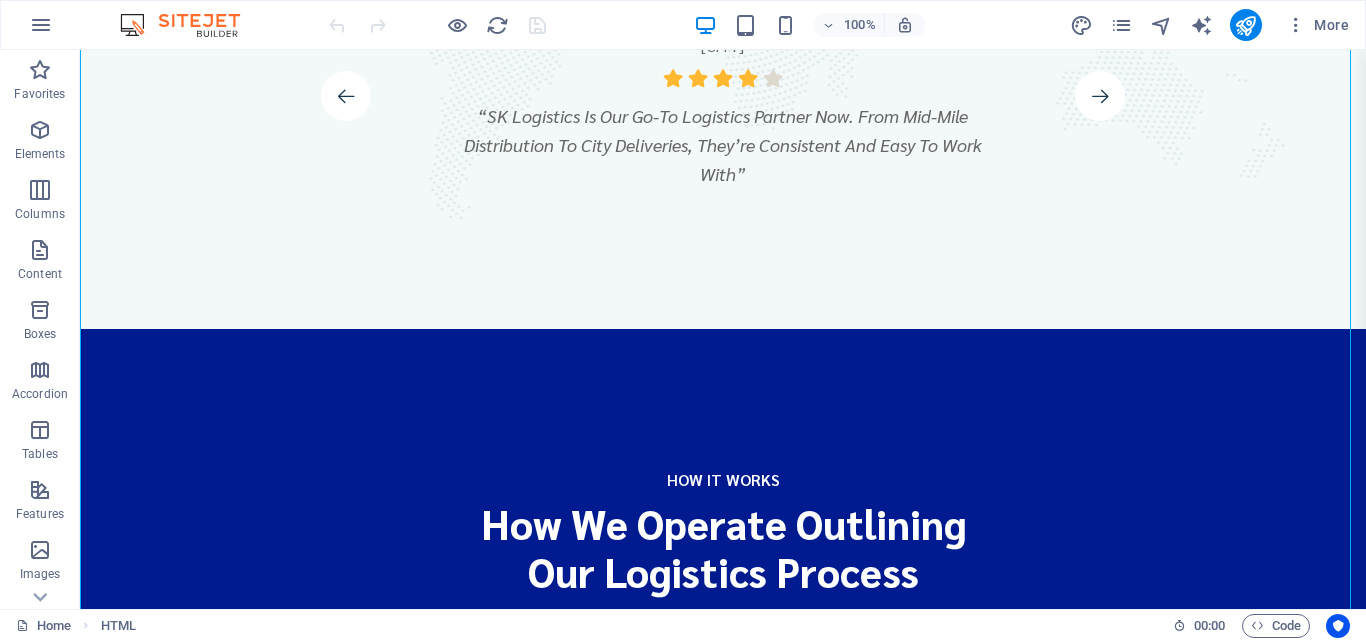 scroll, scrollTop: 6579, scrollLeft: 0, axis: vertical 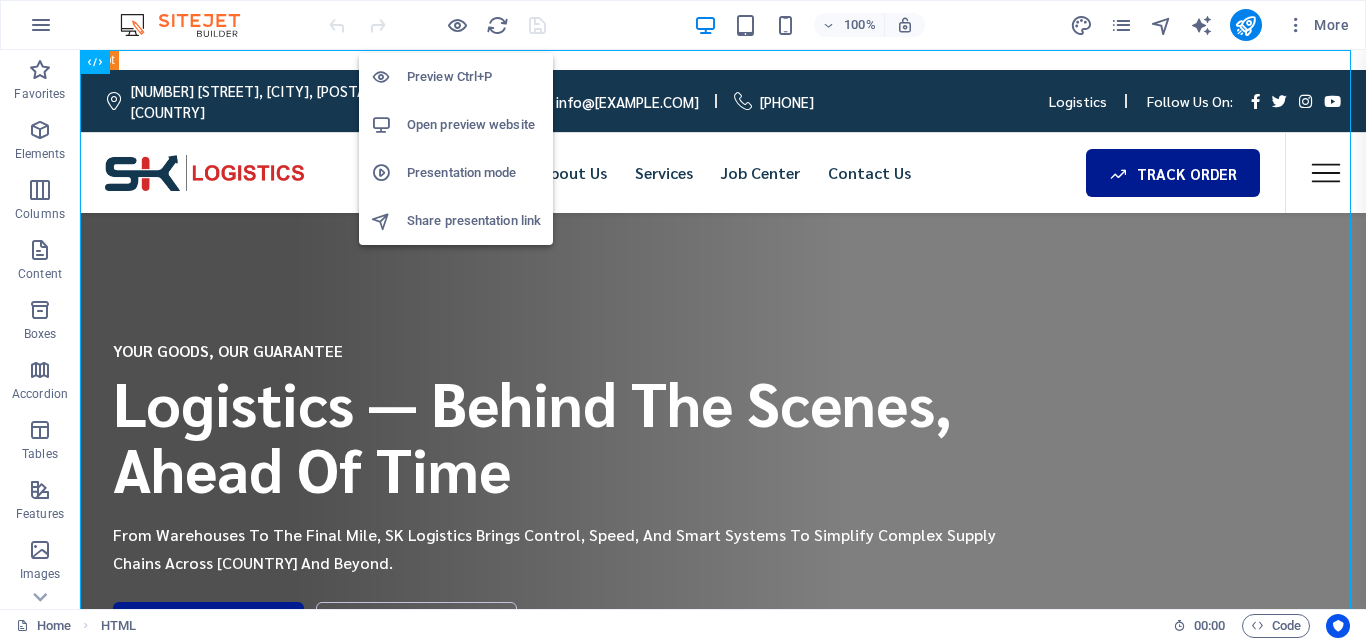click on "Preview Ctrl+P" at bounding box center [474, 77] 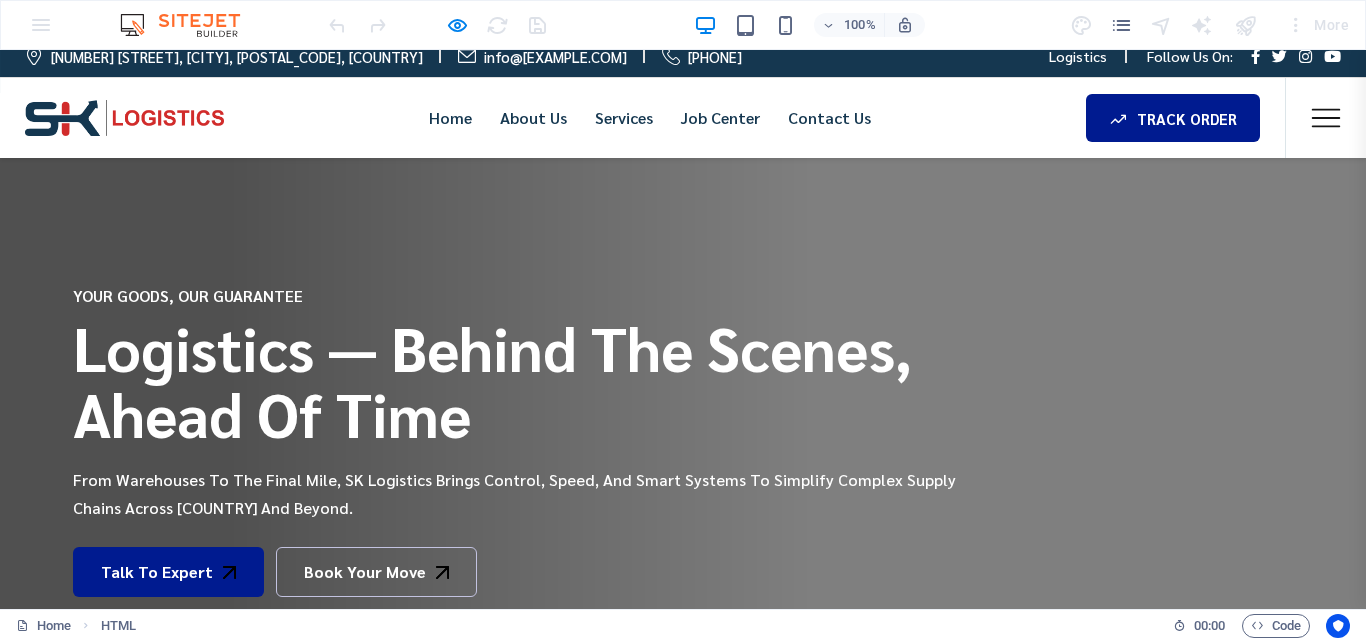 scroll, scrollTop: 0, scrollLeft: 0, axis: both 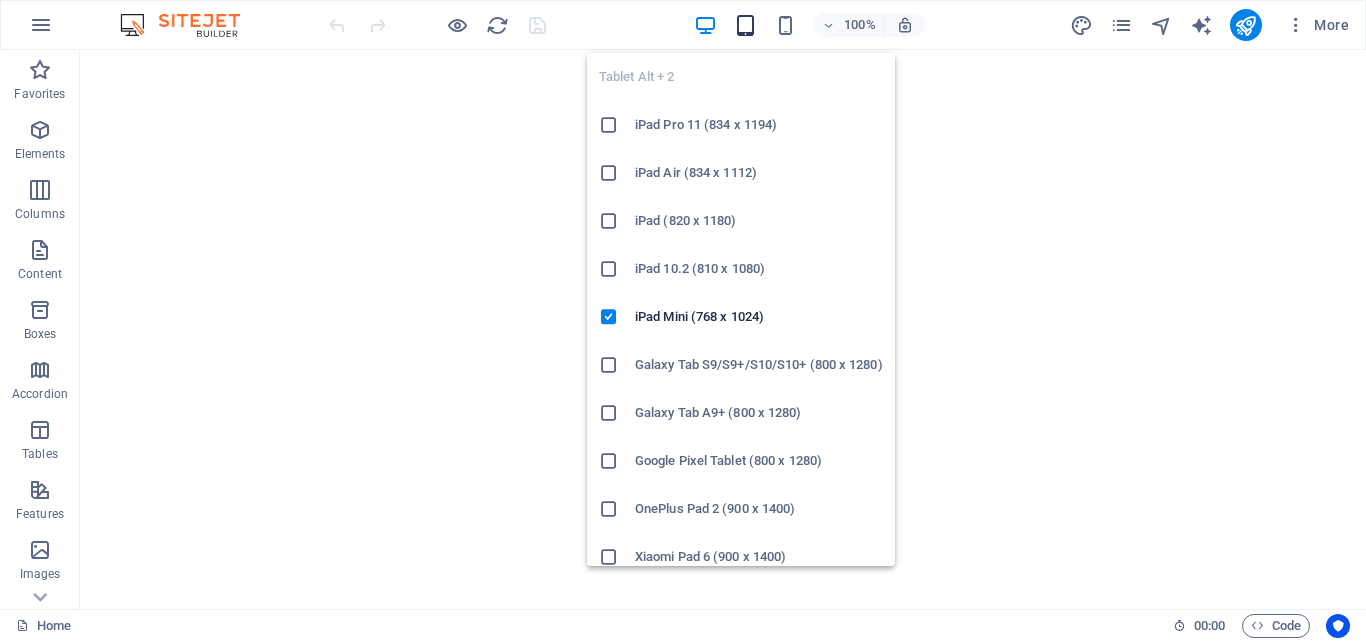 click at bounding box center [745, 25] 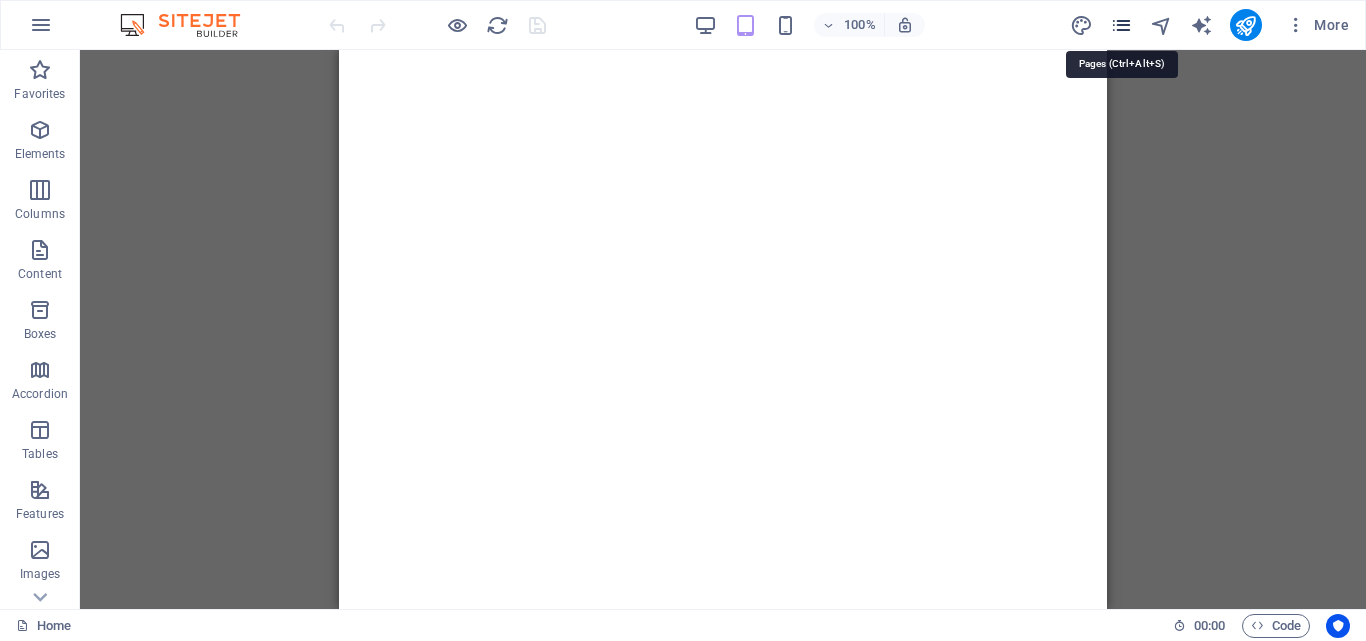 click at bounding box center (1121, 25) 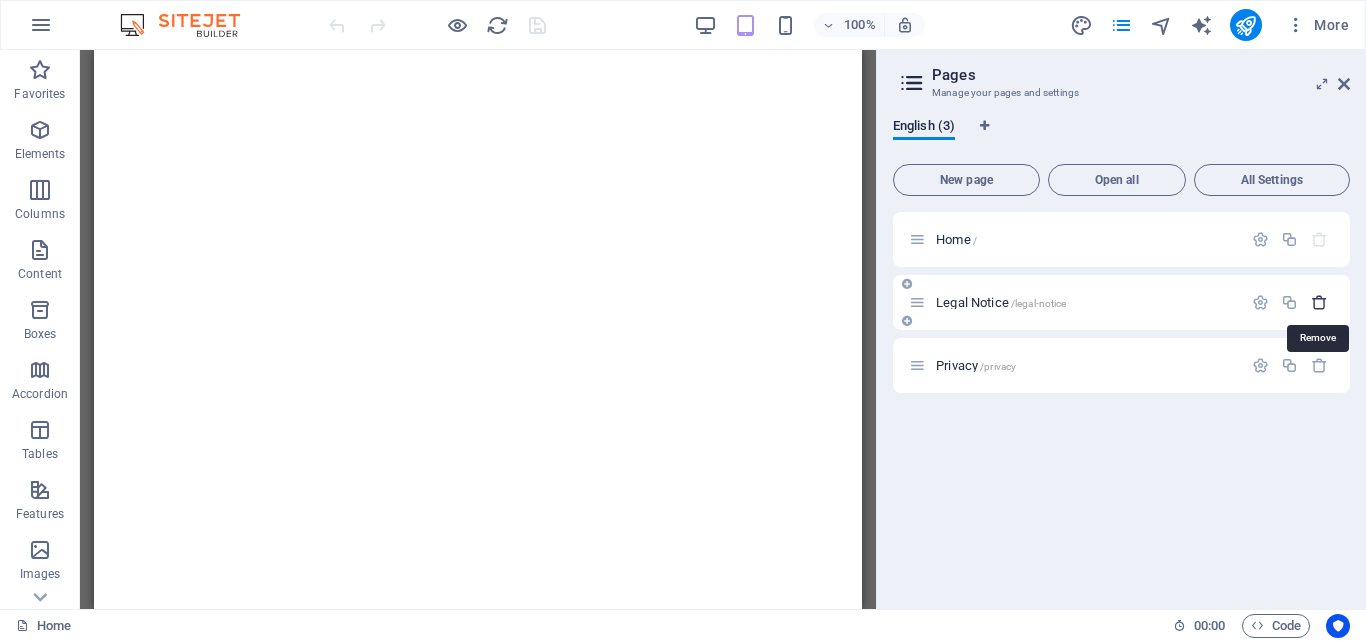 click at bounding box center [1319, 302] 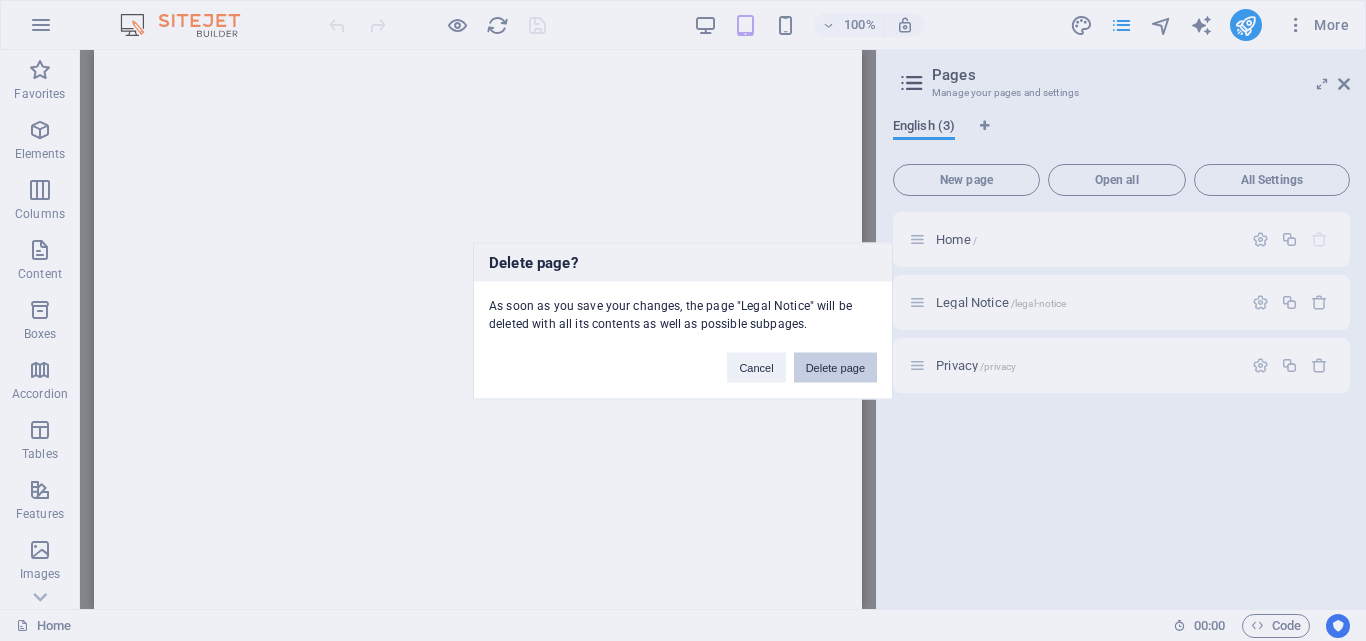 click on "Delete page" at bounding box center (835, 367) 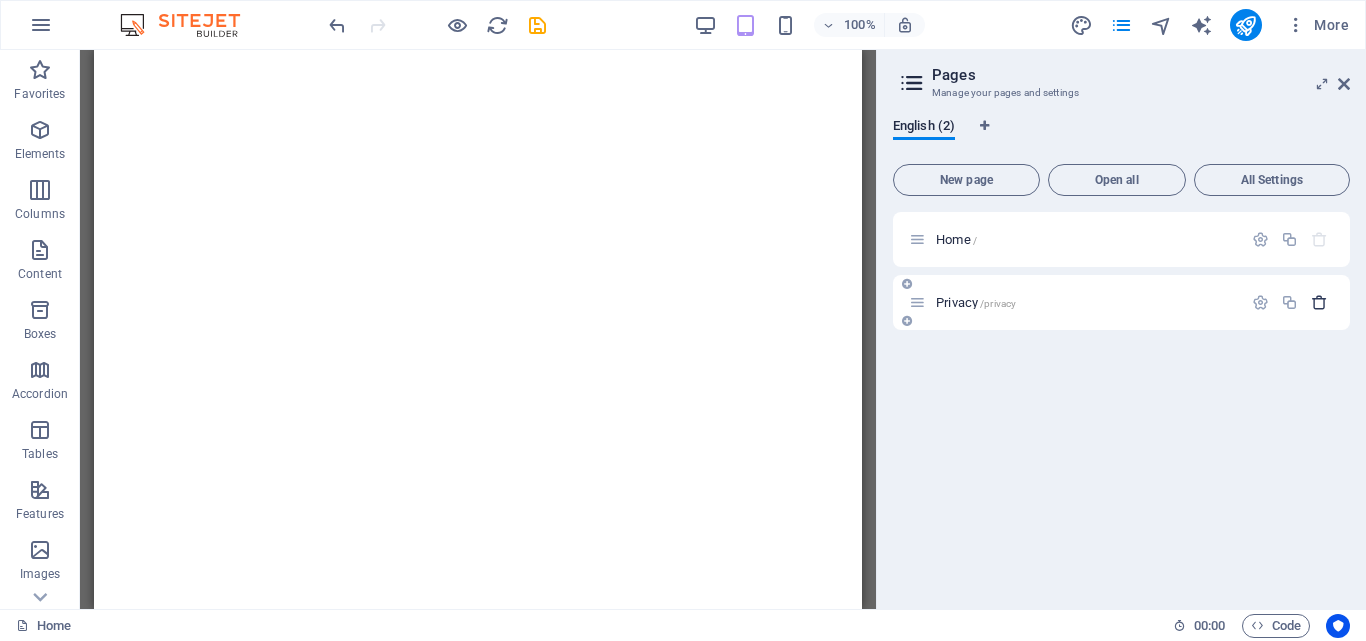 click at bounding box center (1319, 302) 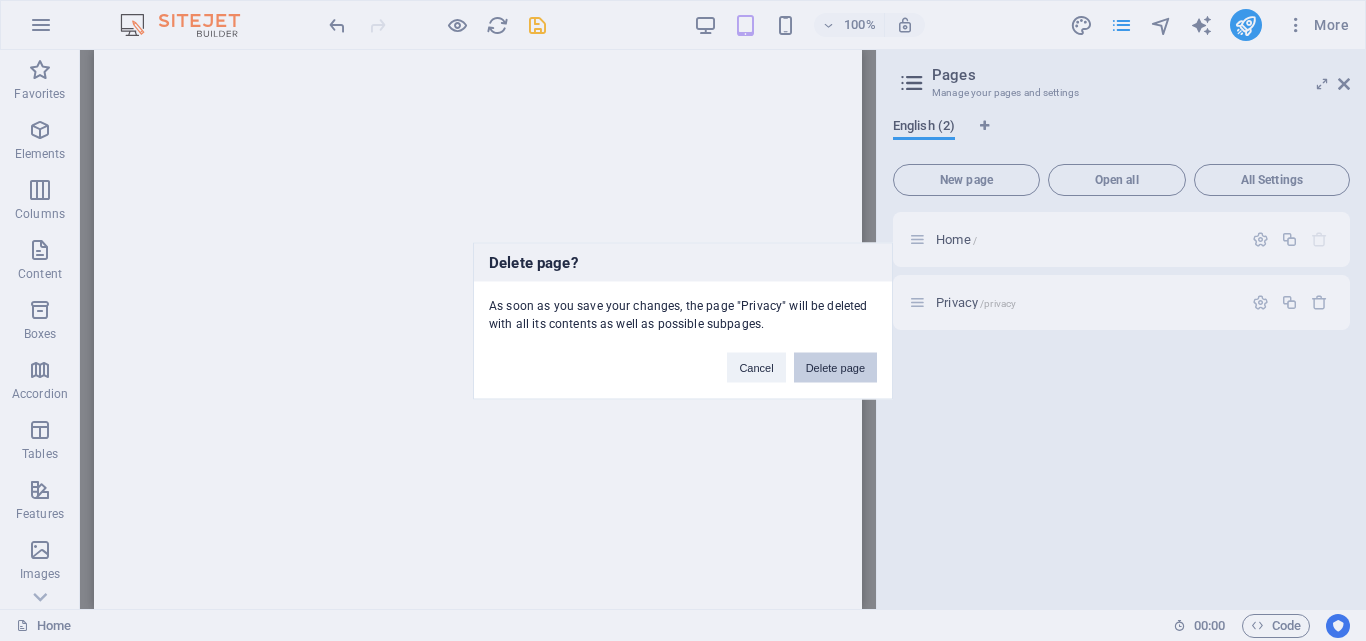 click on "Delete page" at bounding box center (835, 367) 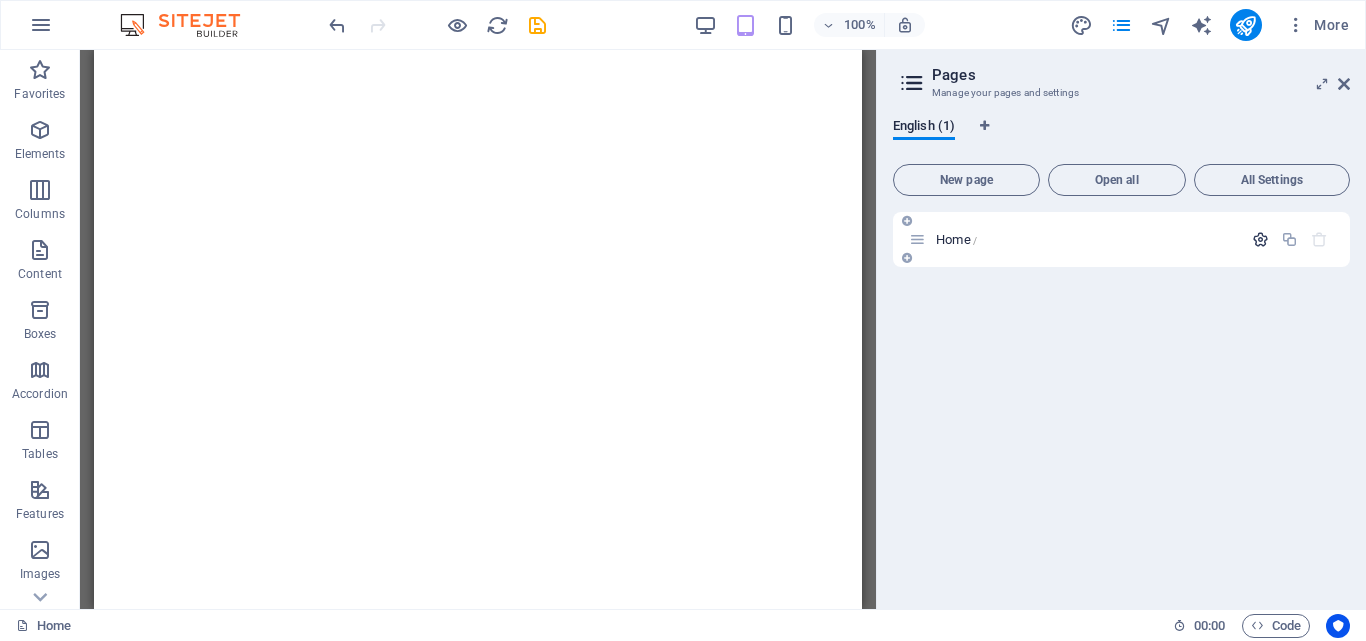 click at bounding box center (1260, 239) 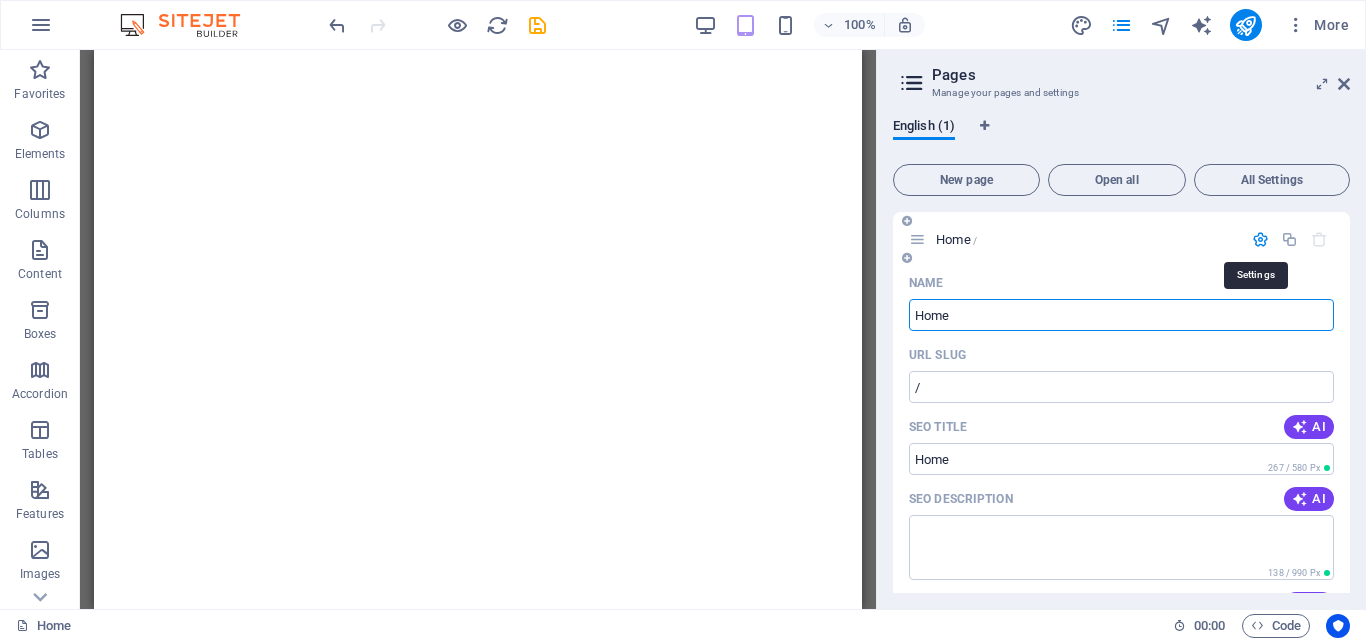 click at bounding box center (1260, 239) 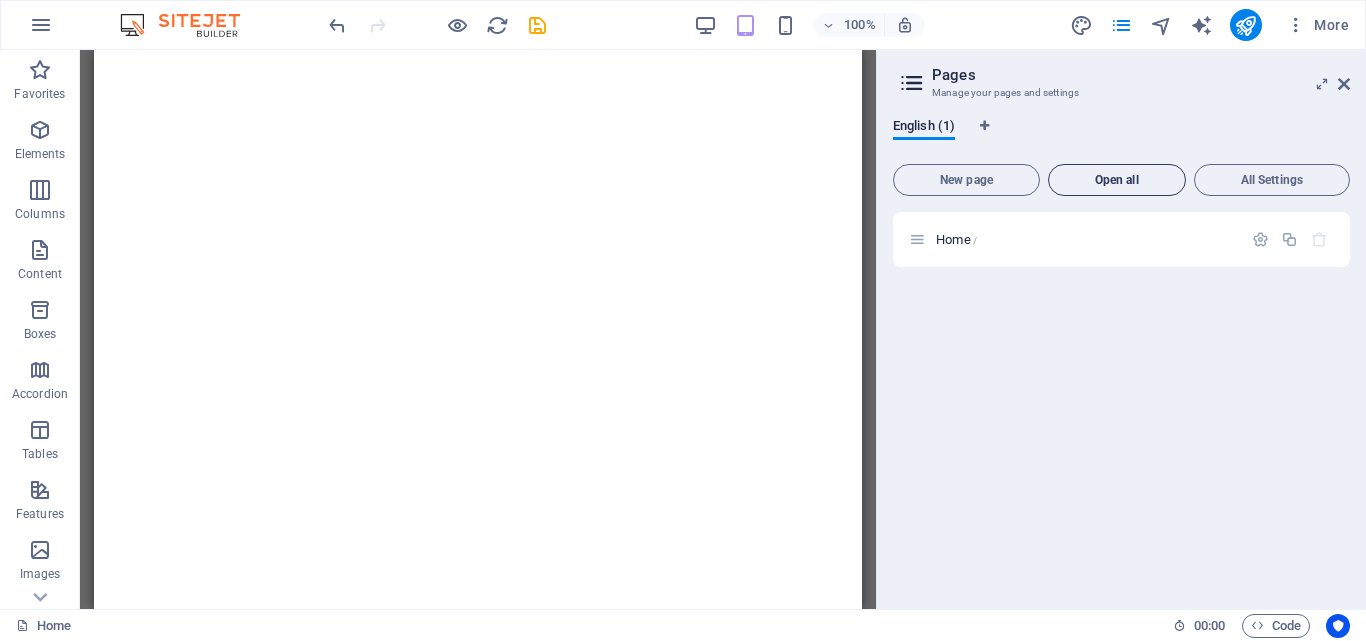 click on "Open all" at bounding box center (1117, 180) 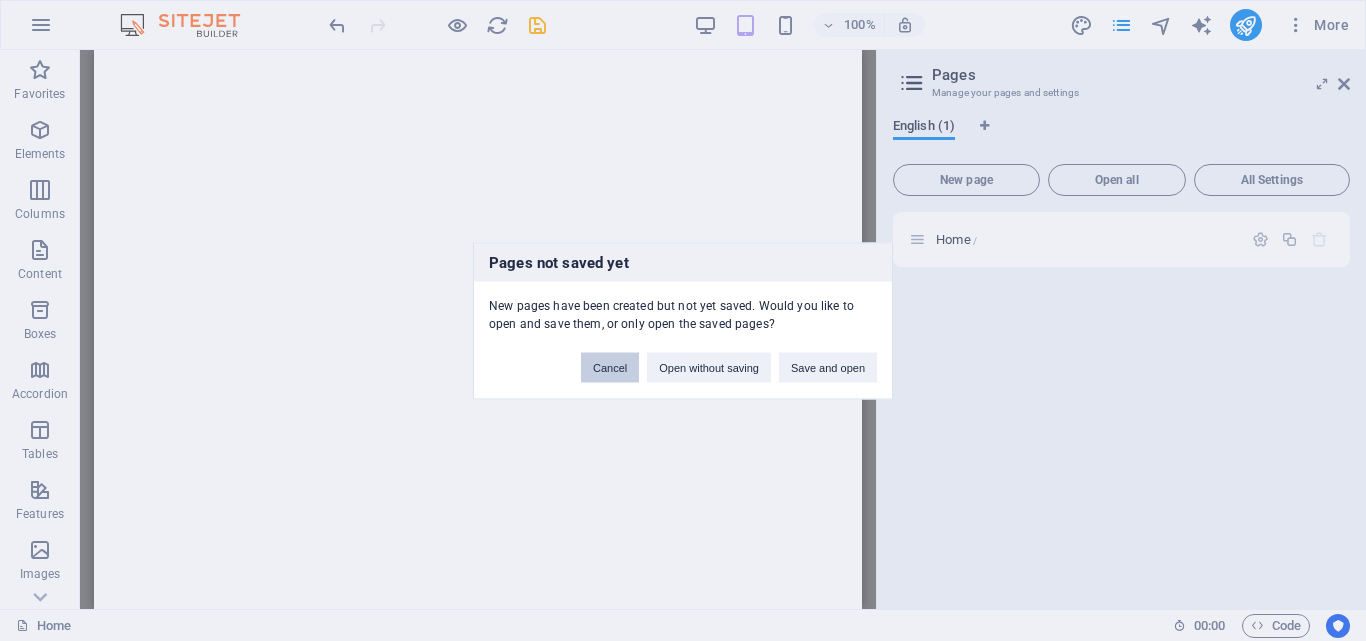 click on "Cancel" at bounding box center (610, 367) 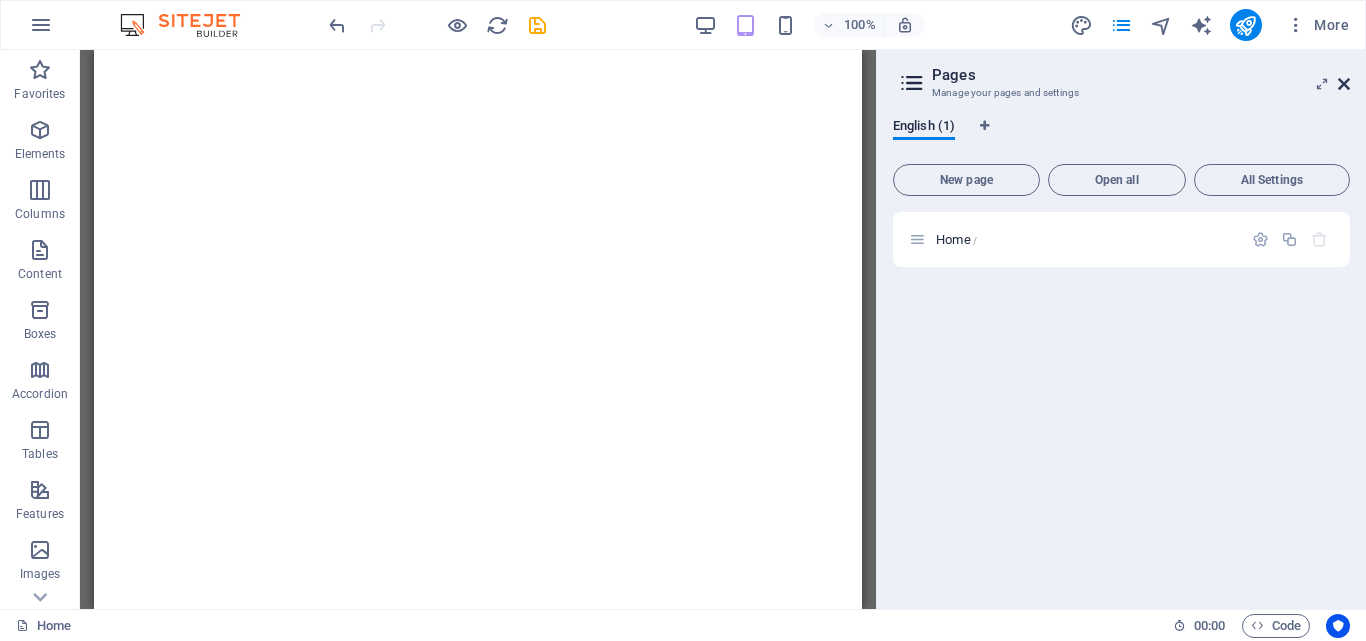 click at bounding box center (1344, 84) 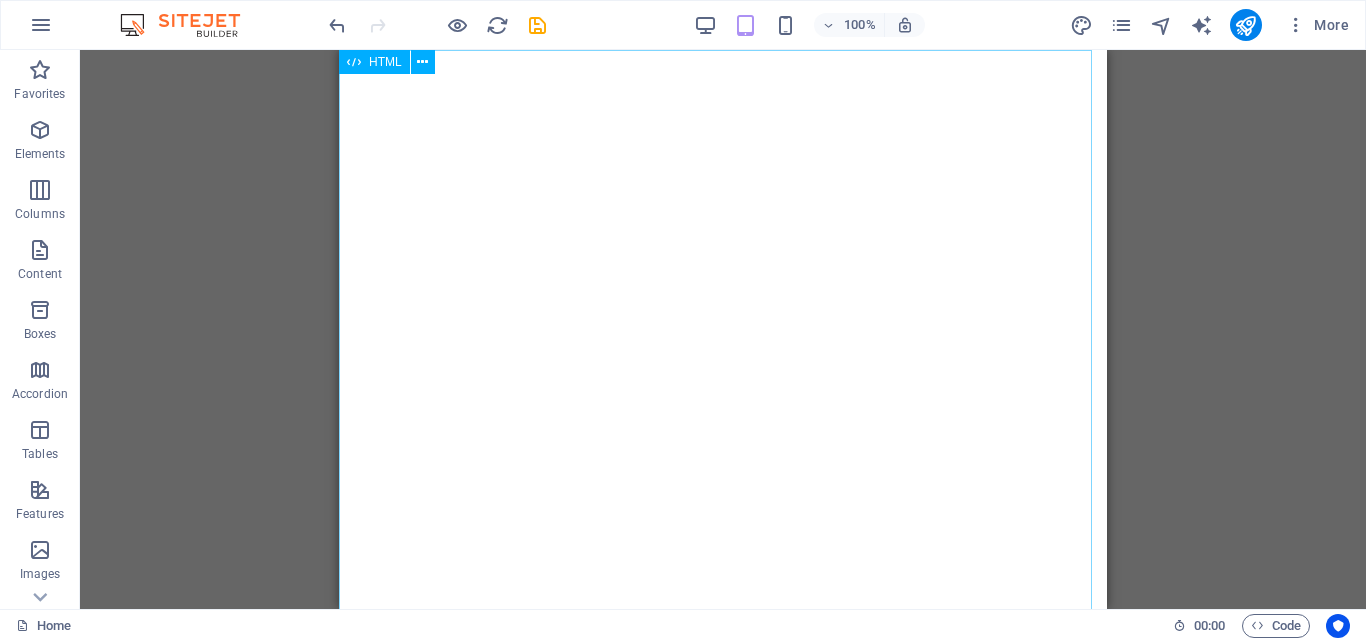 click at bounding box center [354, 62] 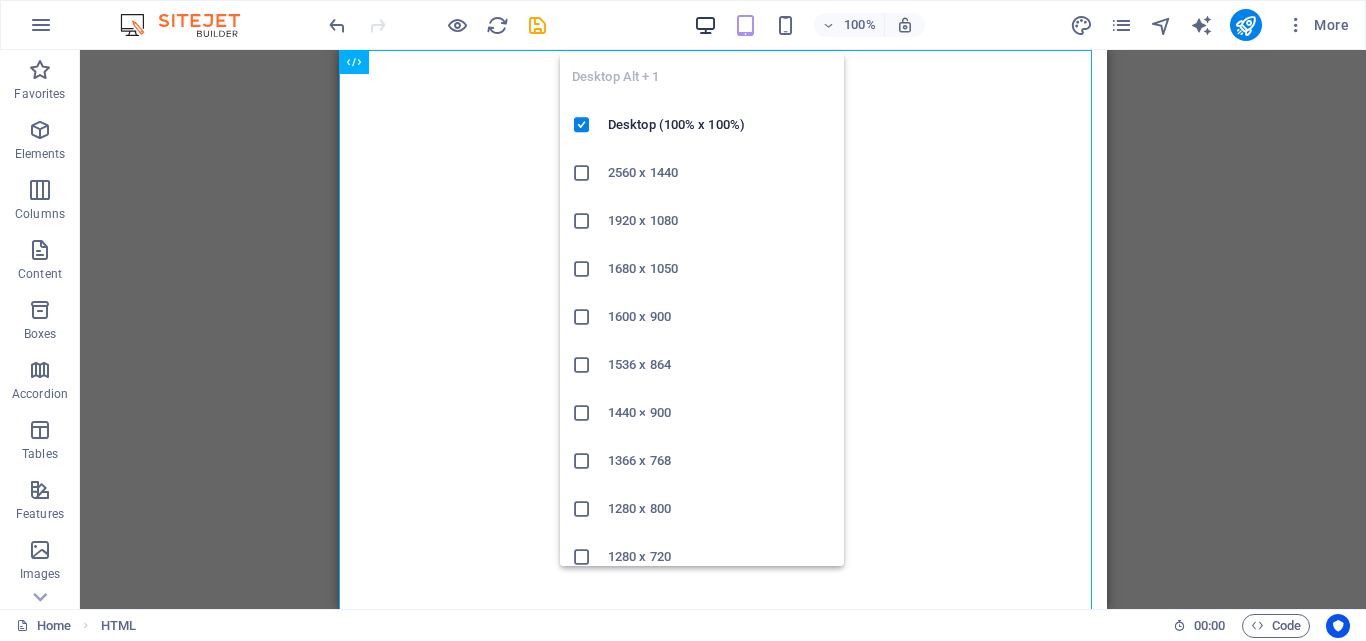 click at bounding box center (705, 25) 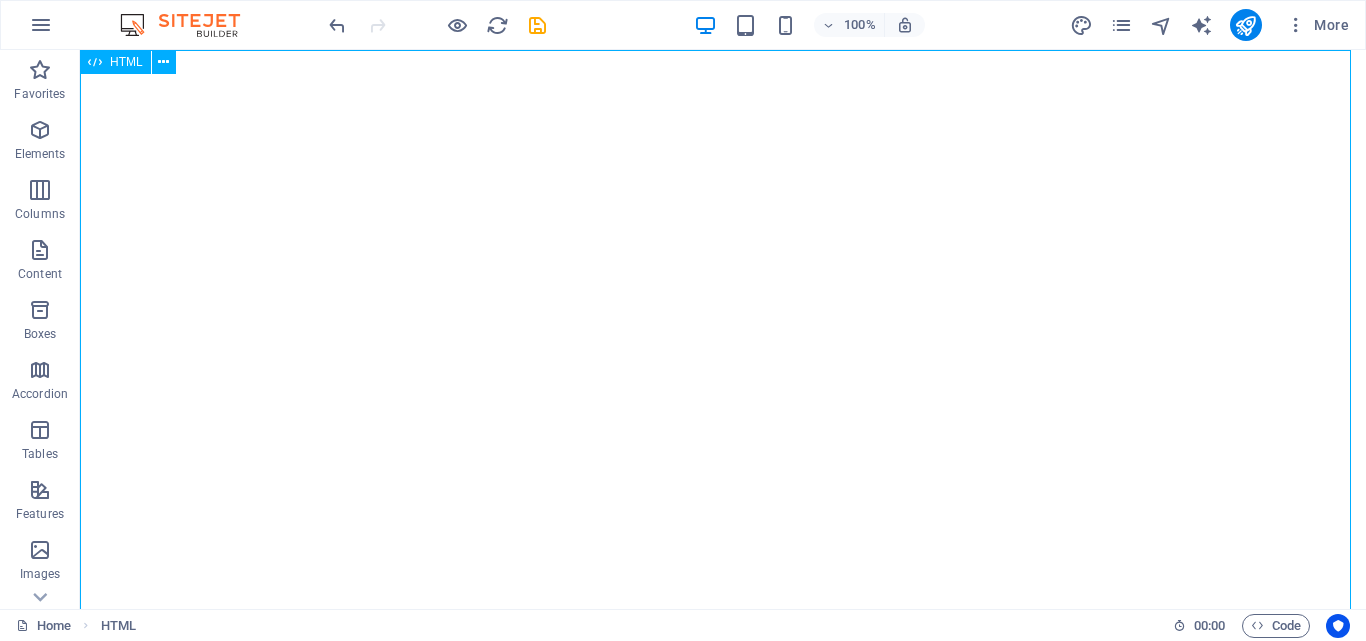 click on "HTML" at bounding box center (126, 62) 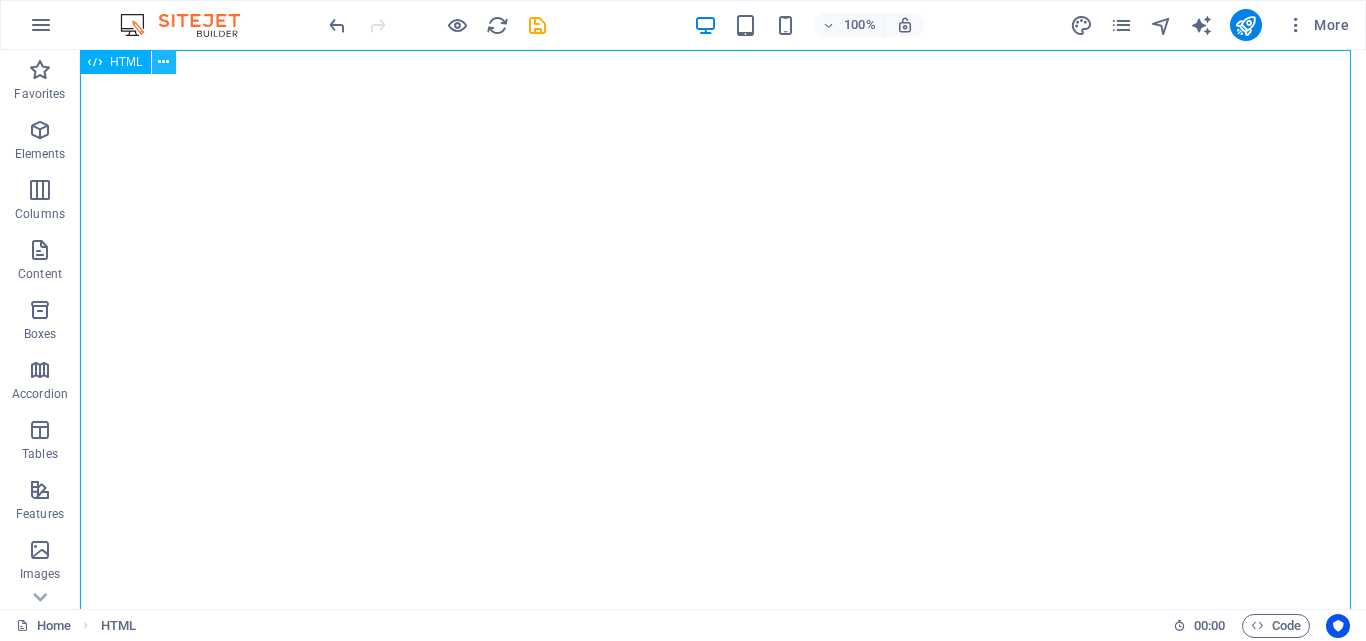 click at bounding box center [163, 62] 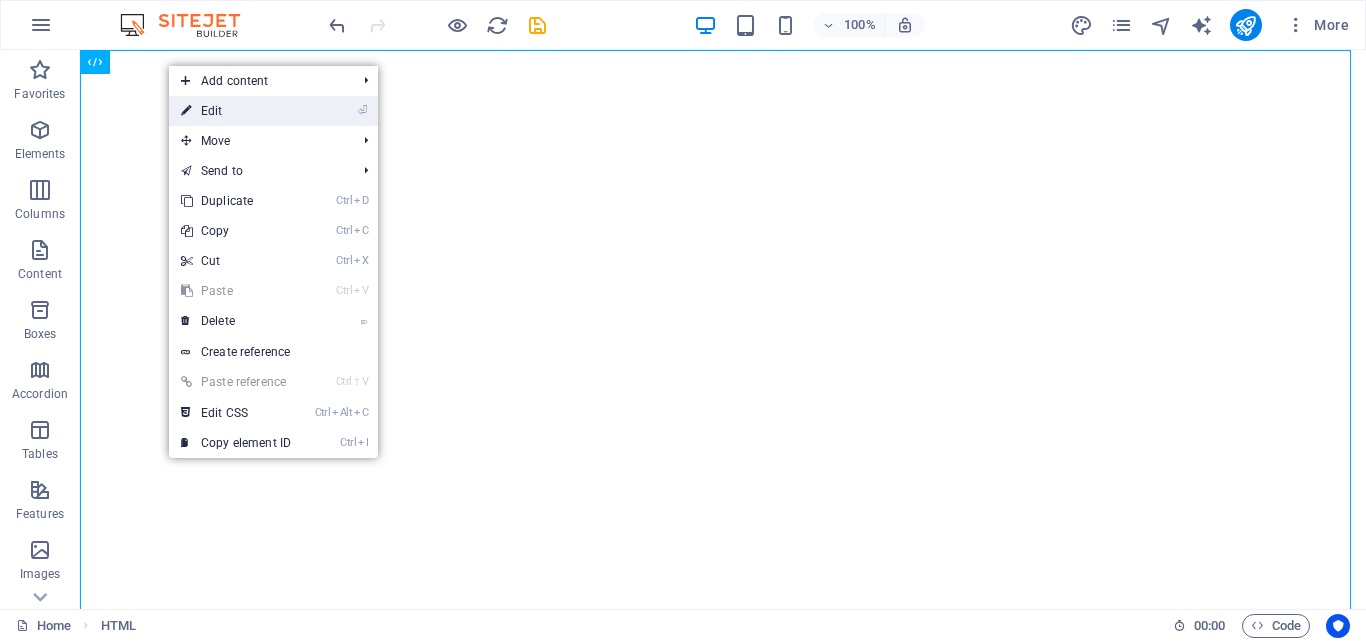 click on "⏎  Edit" at bounding box center (236, 111) 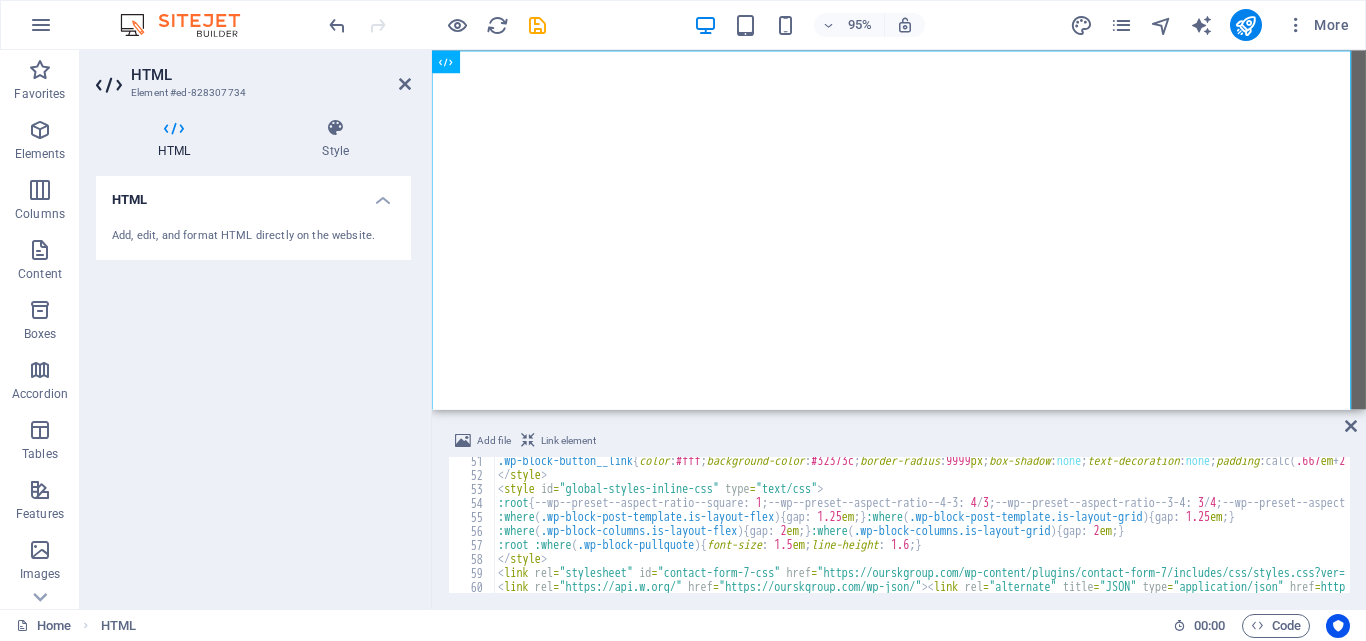 scroll, scrollTop: 0, scrollLeft: 0, axis: both 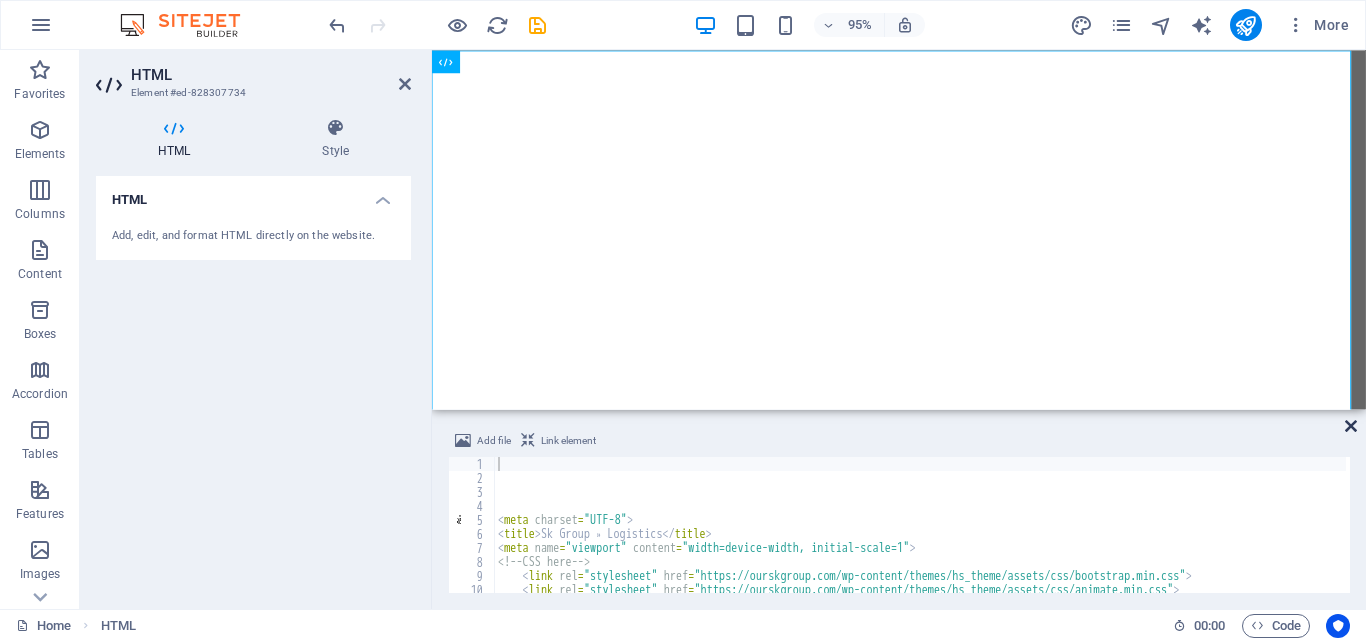 click at bounding box center (1351, 426) 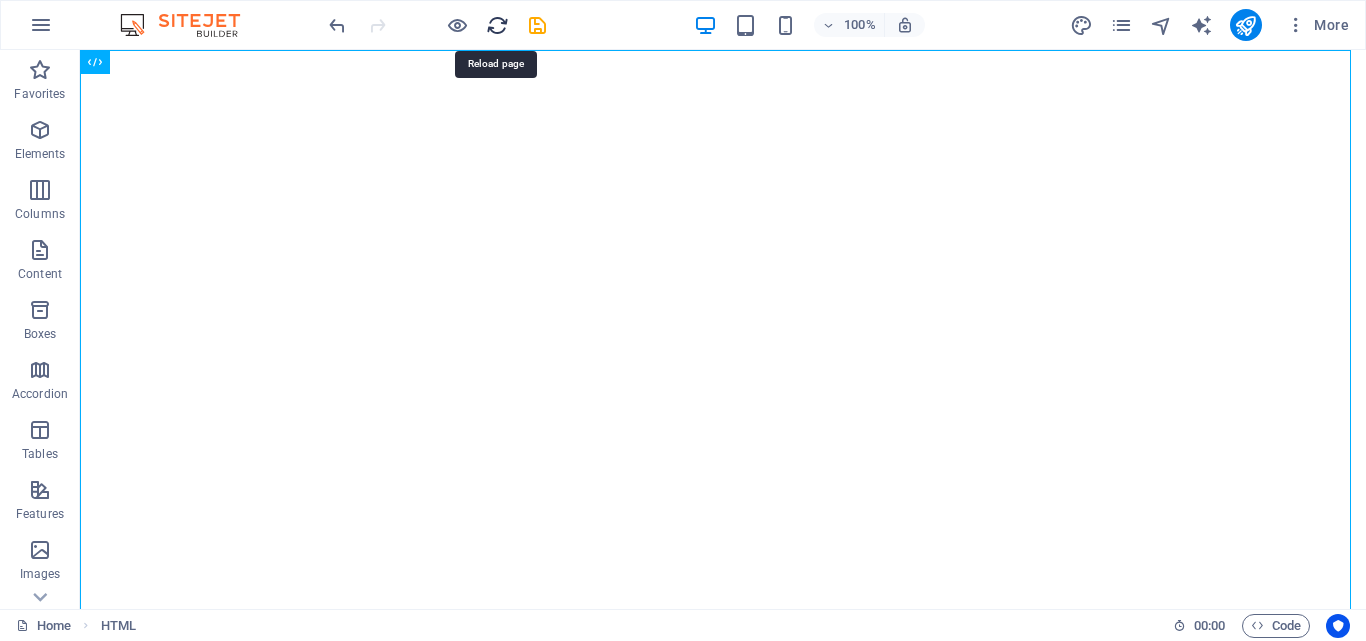 click at bounding box center [497, 25] 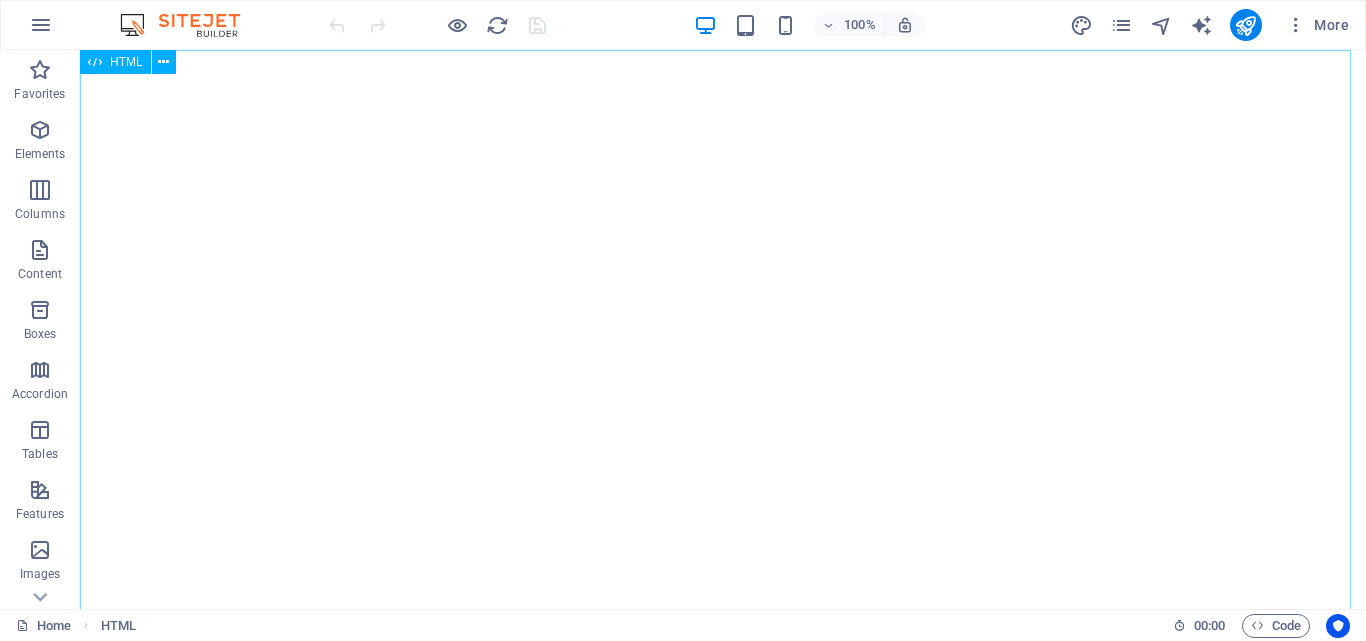 click on "HTML" at bounding box center (115, 62) 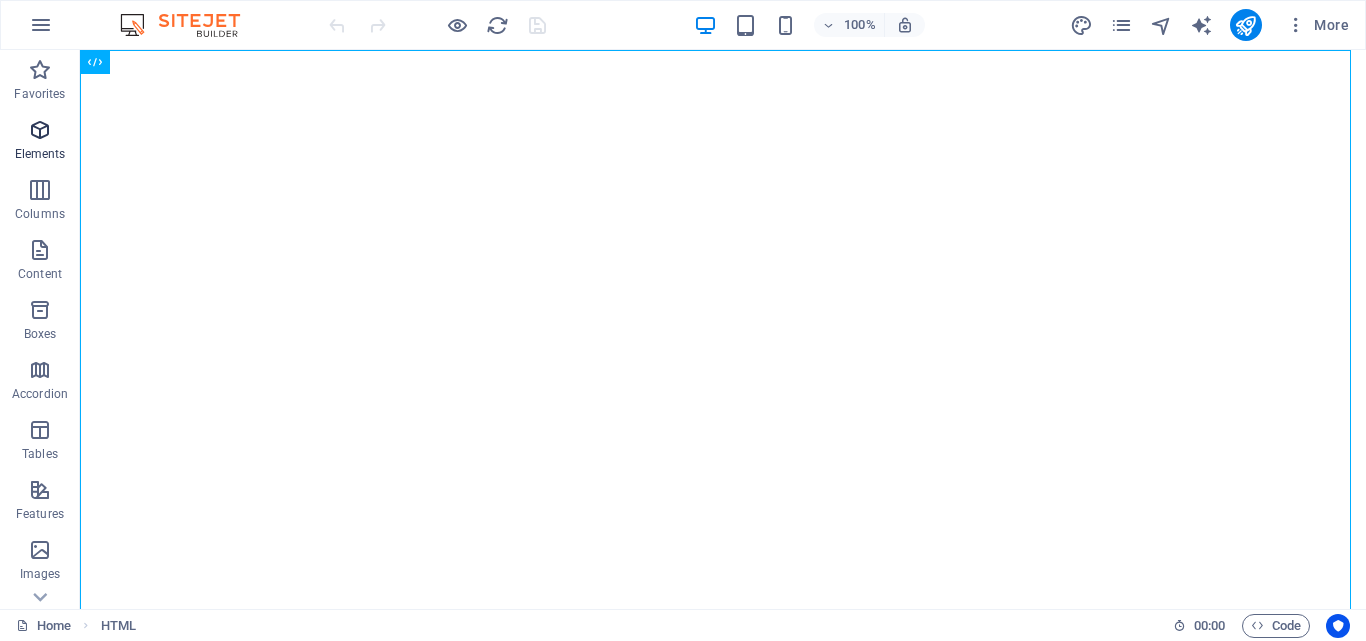 click at bounding box center (40, 130) 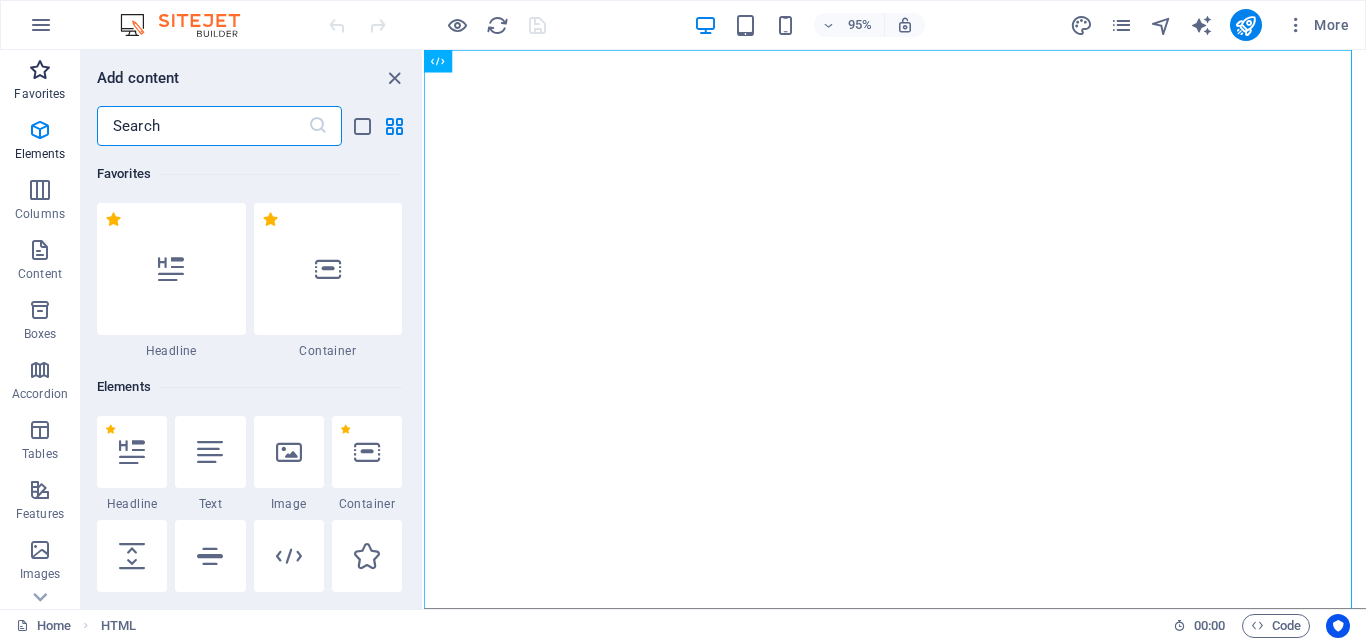 scroll, scrollTop: 213, scrollLeft: 0, axis: vertical 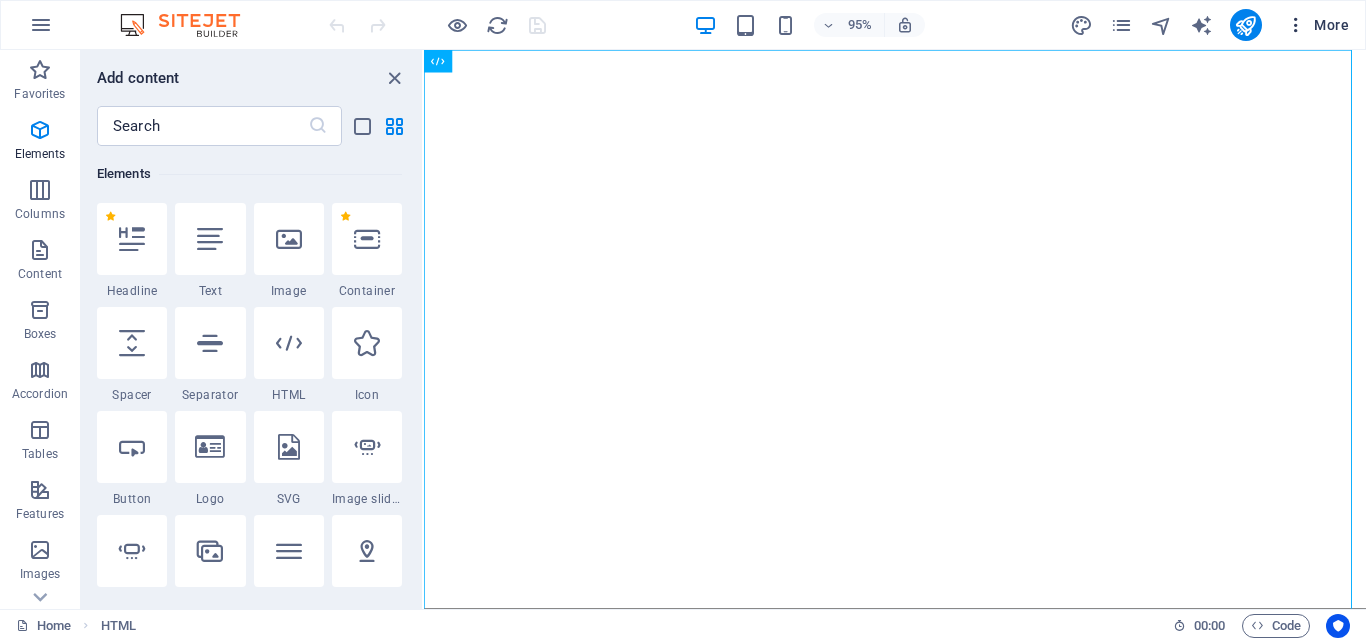 click at bounding box center [1296, 25] 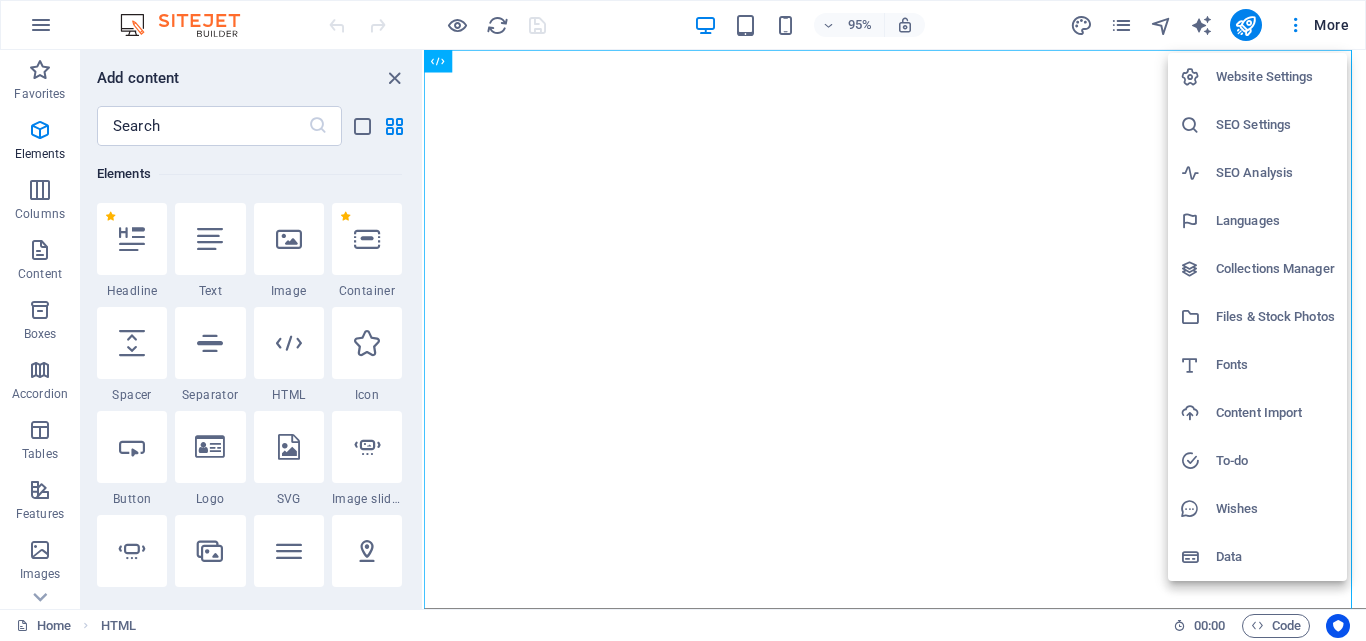 click at bounding box center (683, 320) 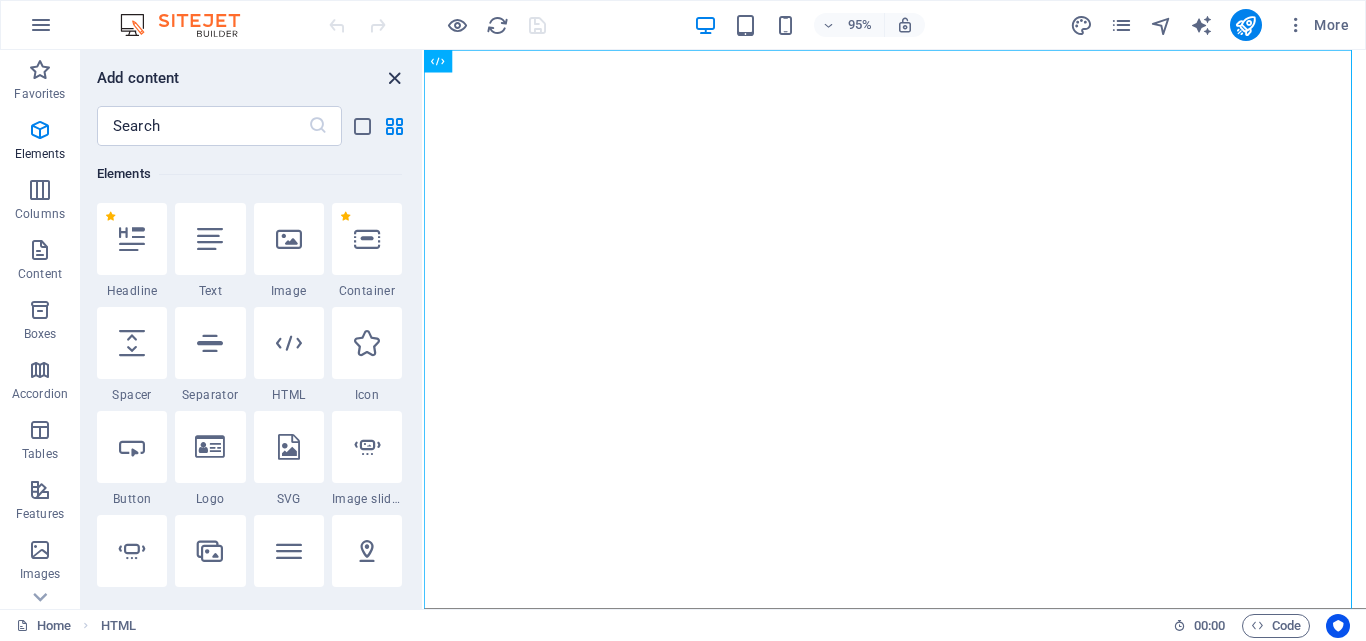 click at bounding box center [394, 78] 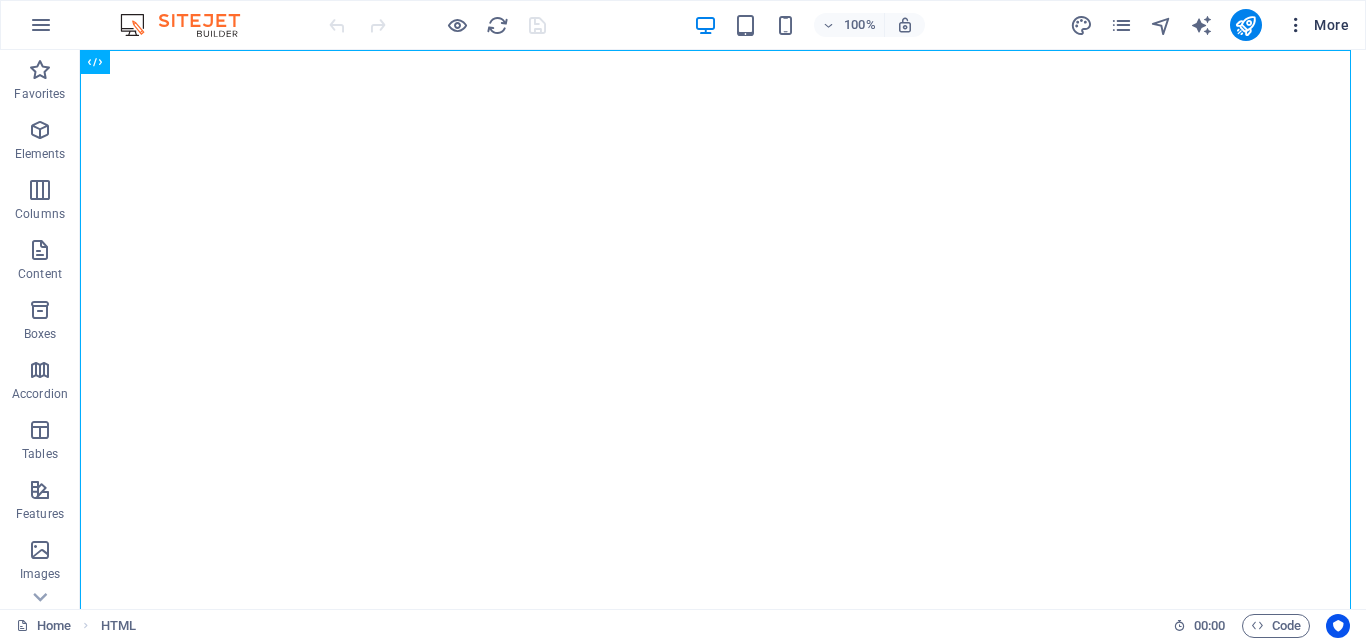 click at bounding box center (1296, 25) 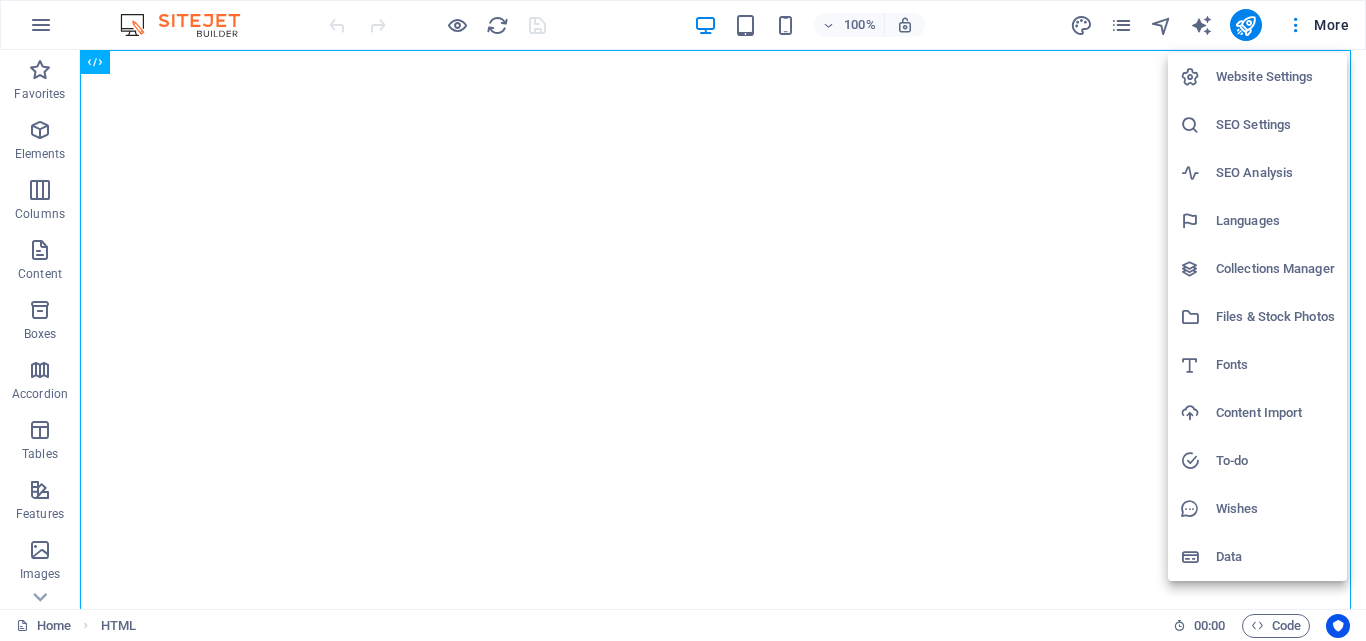 click on "Website Settings" at bounding box center (1275, 77) 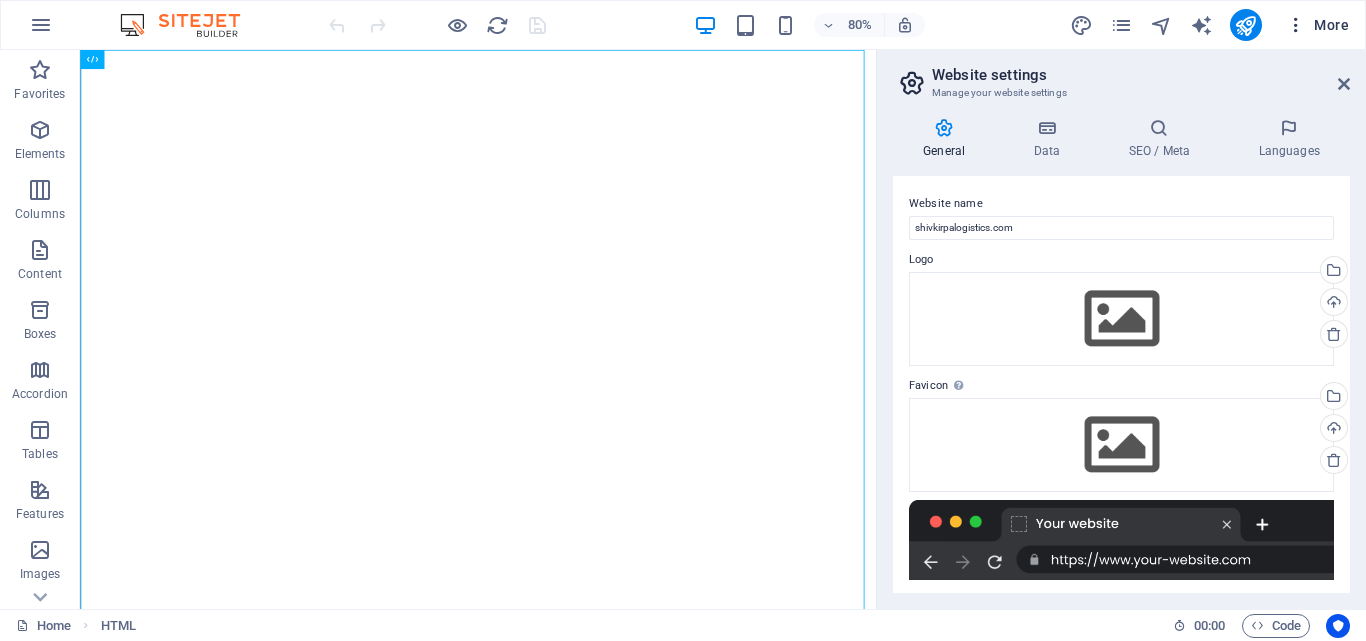 click at bounding box center [1296, 25] 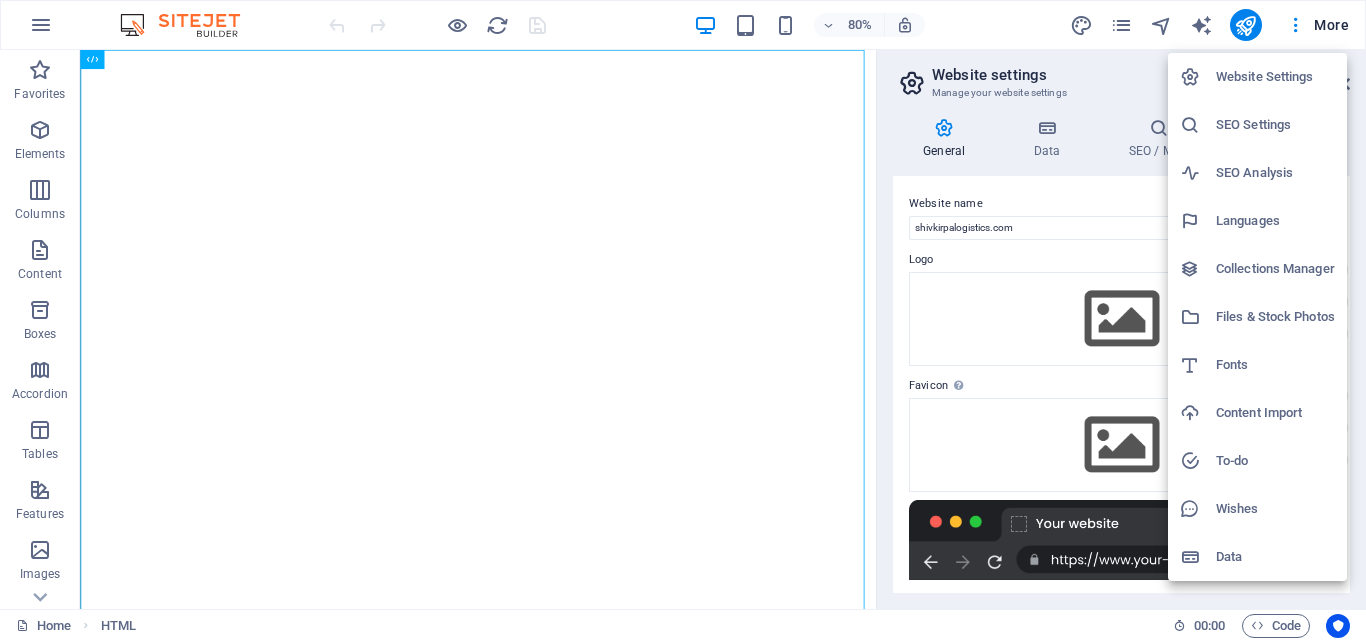 click on "Content Import" at bounding box center (1275, 413) 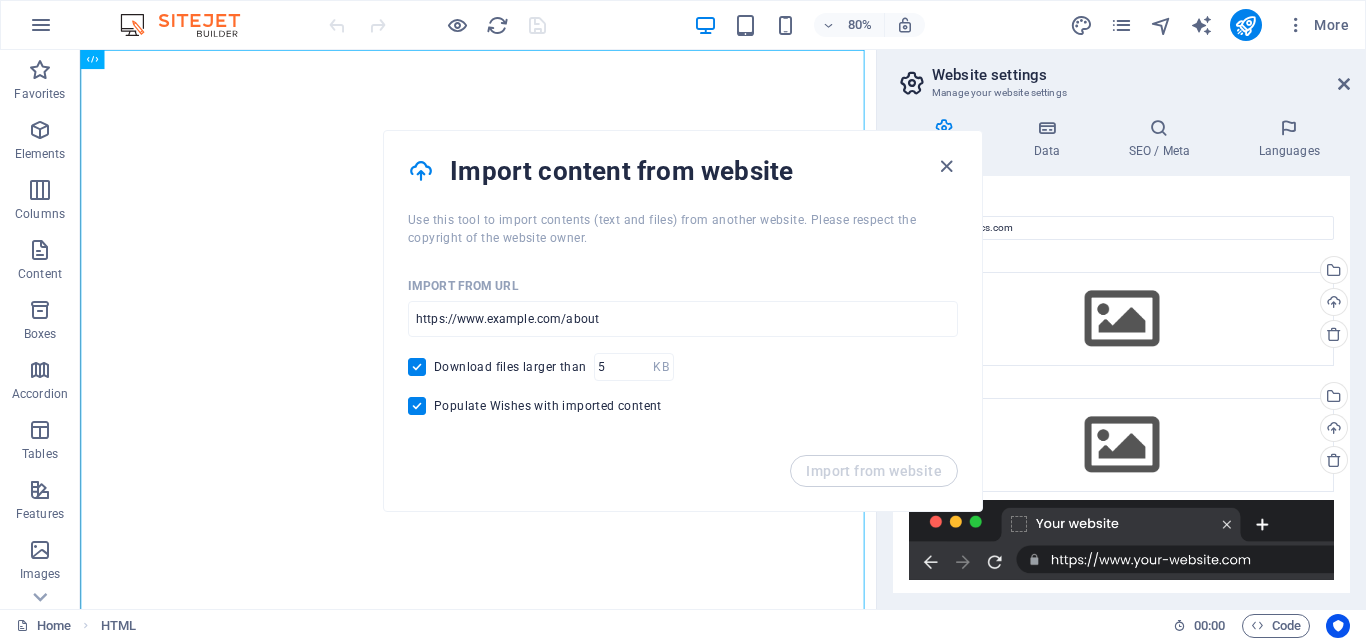 click on "Drag files here, click to choose files or select files from Files or our free stock photos & videos" at bounding box center [1121, 445] 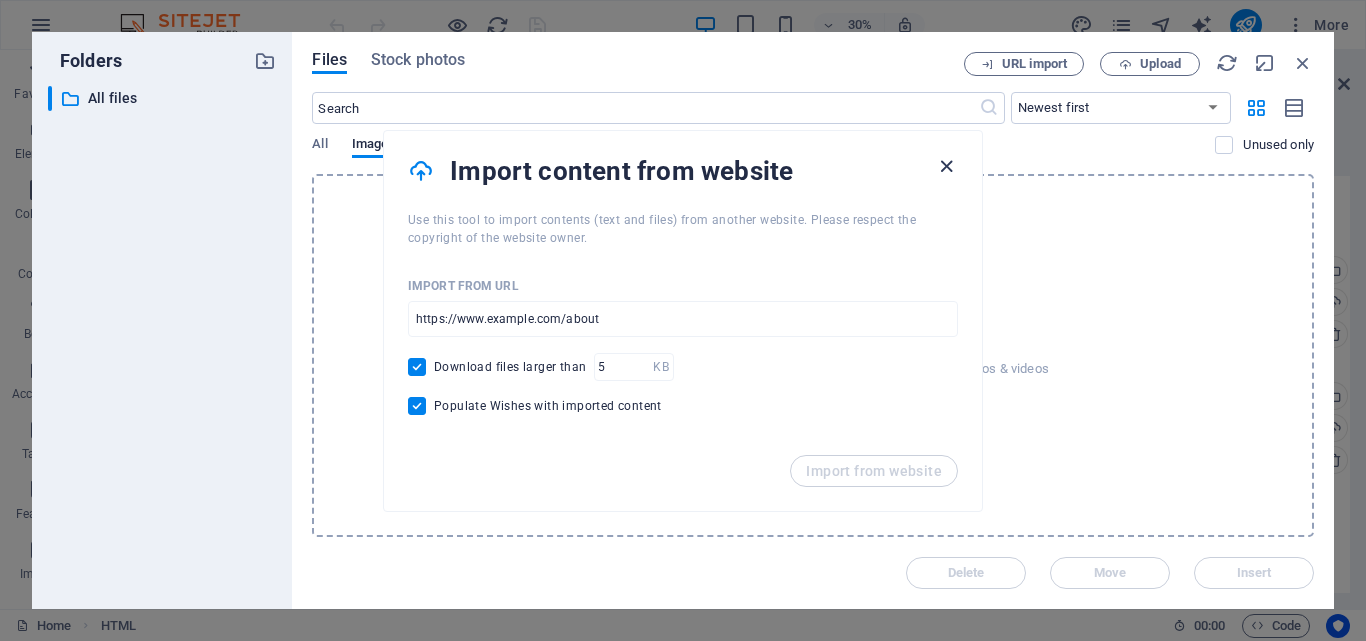 click at bounding box center (946, 166) 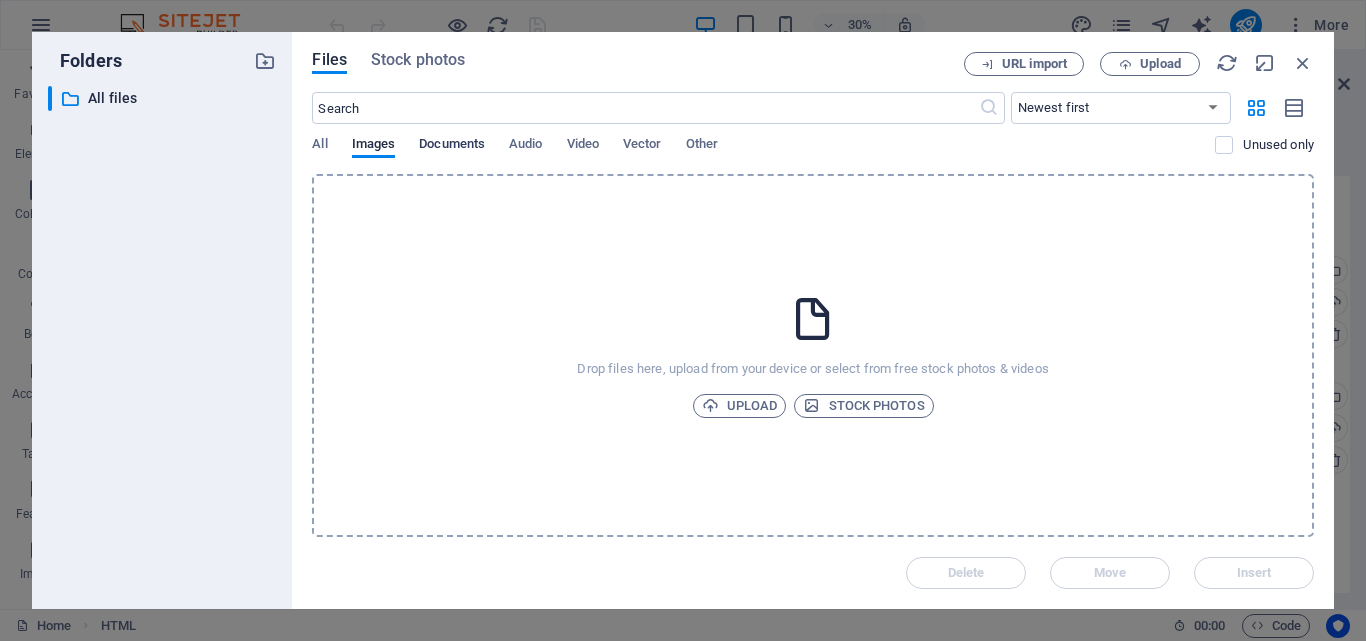 click on "Documents" at bounding box center (452, 146) 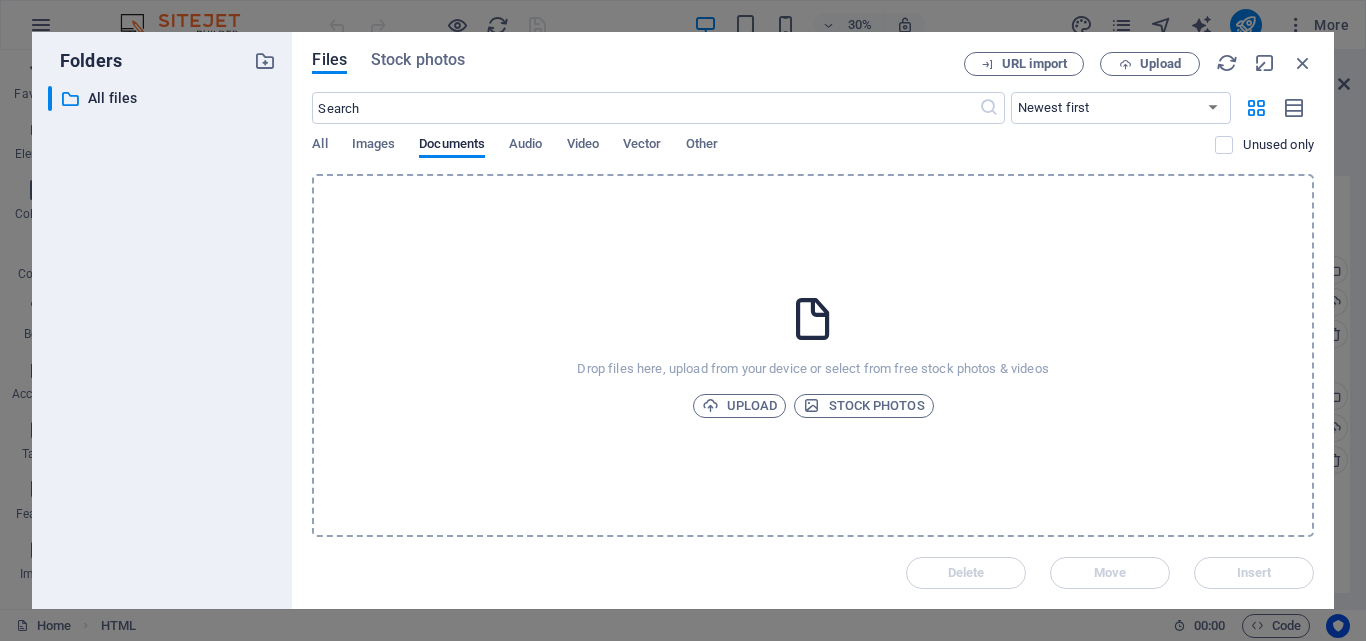 click on "All Images Documents Audio Video Vector Other" at bounding box center (763, 155) 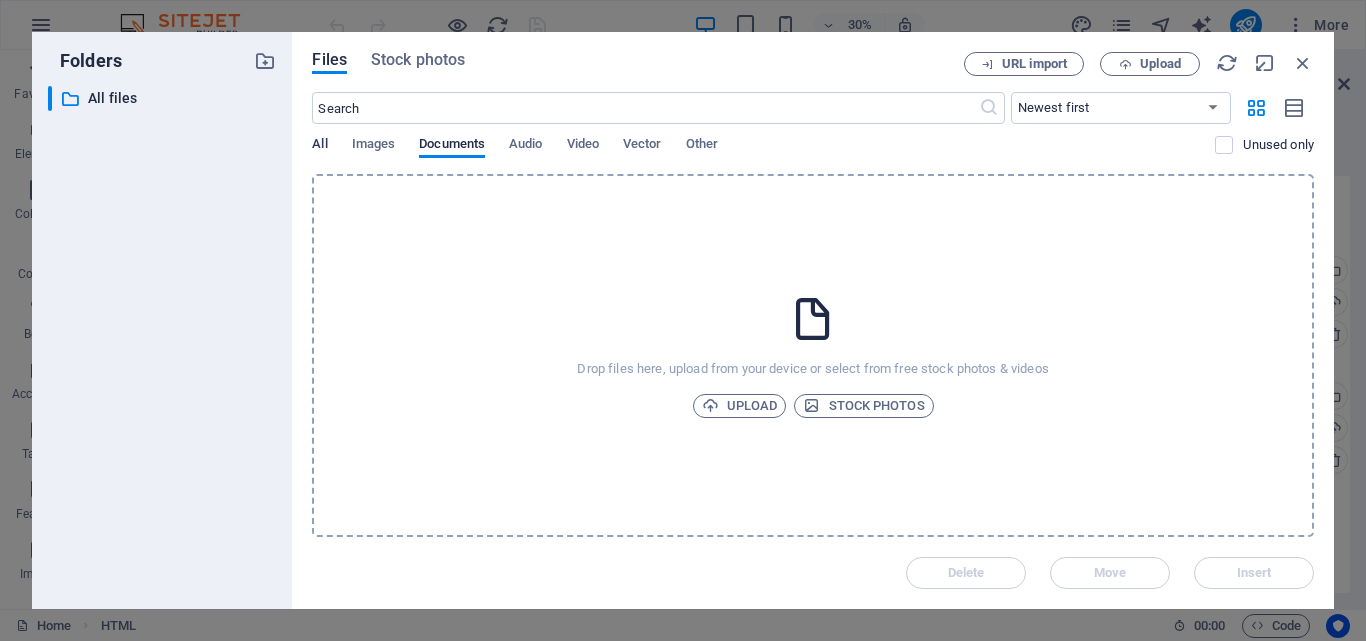 click on "All" at bounding box center [319, 146] 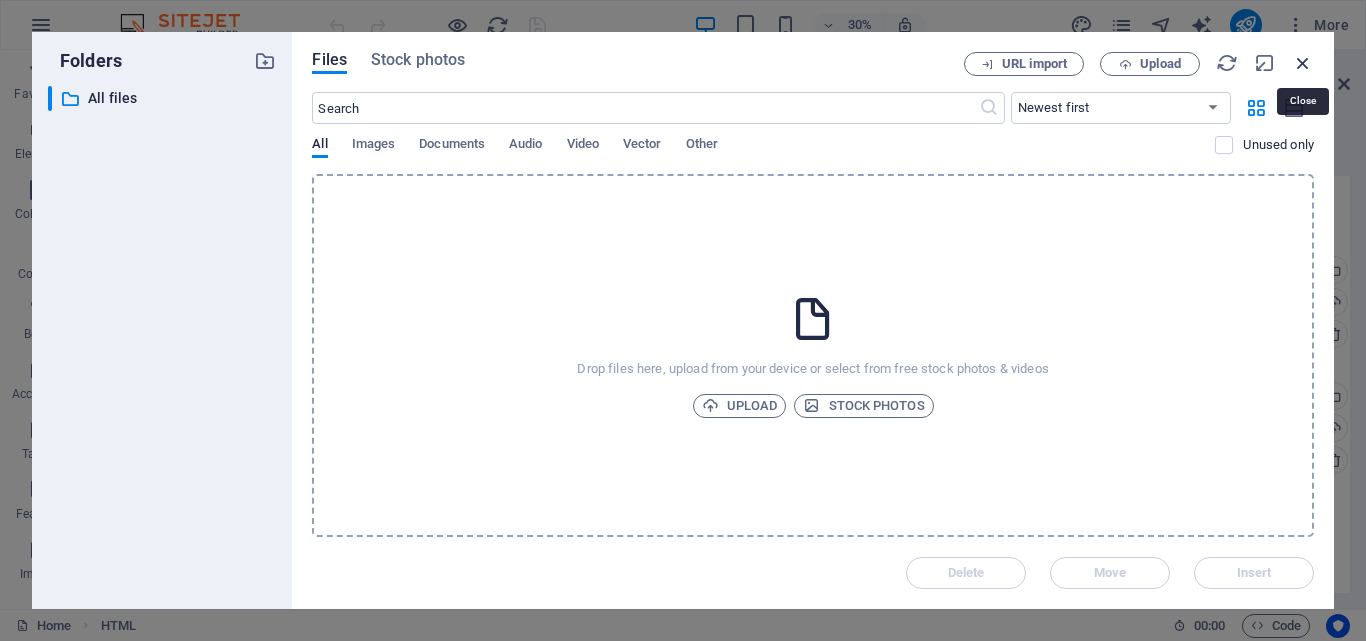 click at bounding box center [1303, 63] 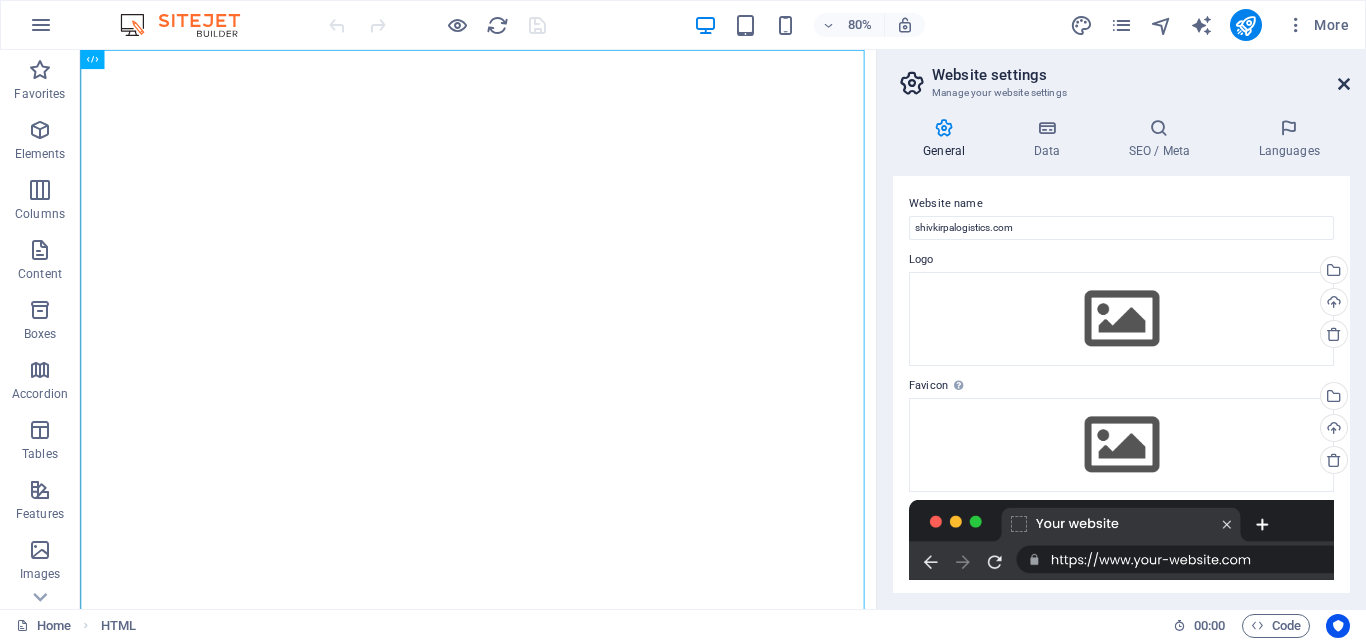 click at bounding box center [1344, 84] 